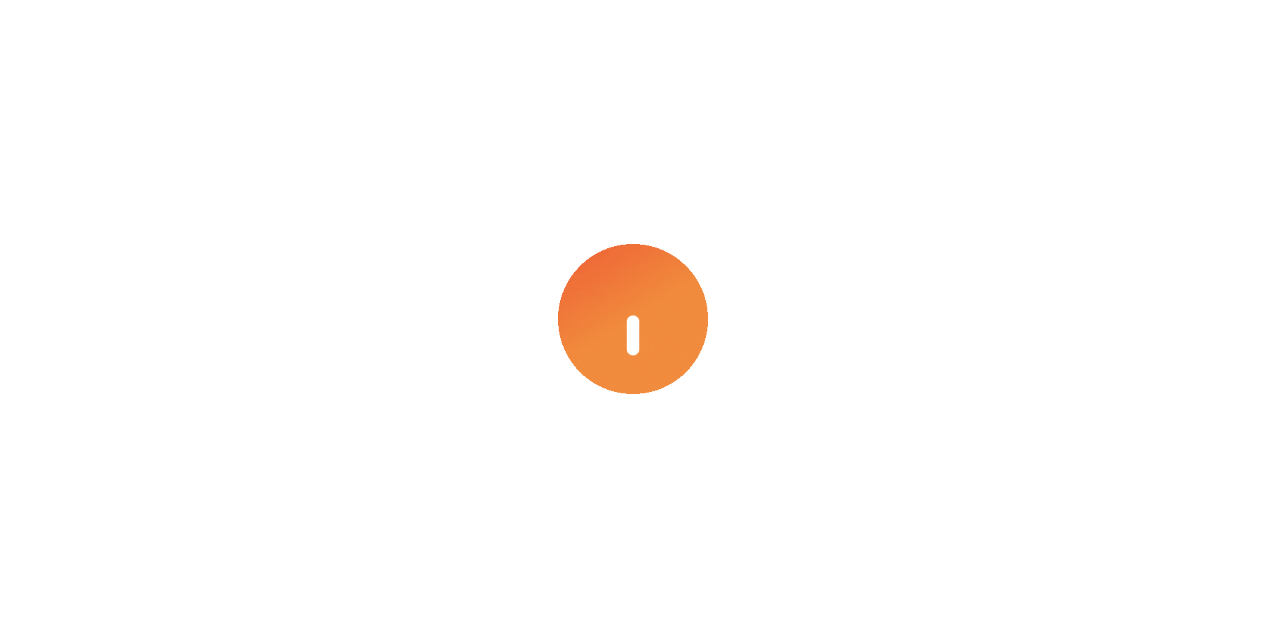 scroll, scrollTop: 0, scrollLeft: 0, axis: both 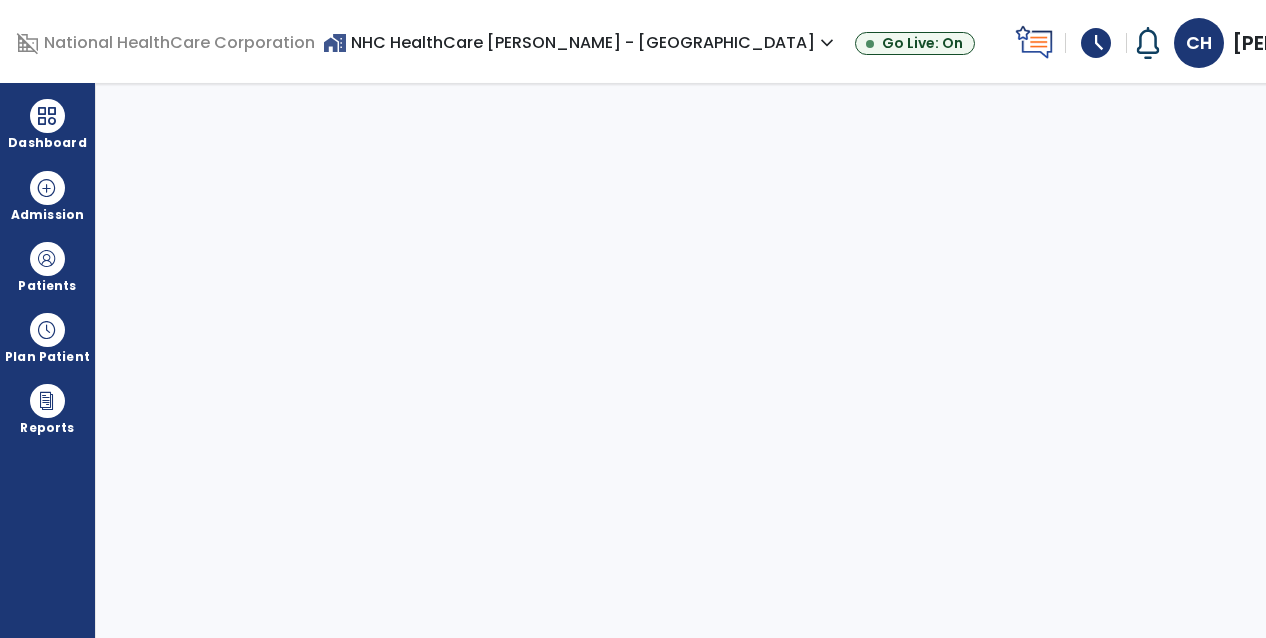 select on "****" 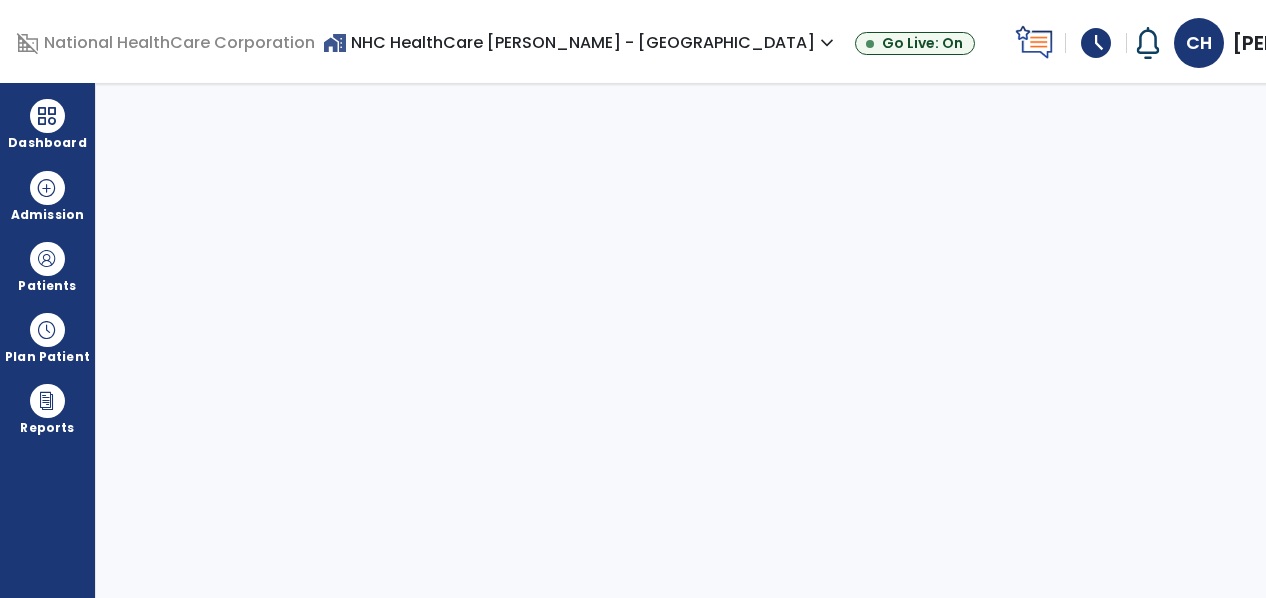 scroll, scrollTop: 0, scrollLeft: 0, axis: both 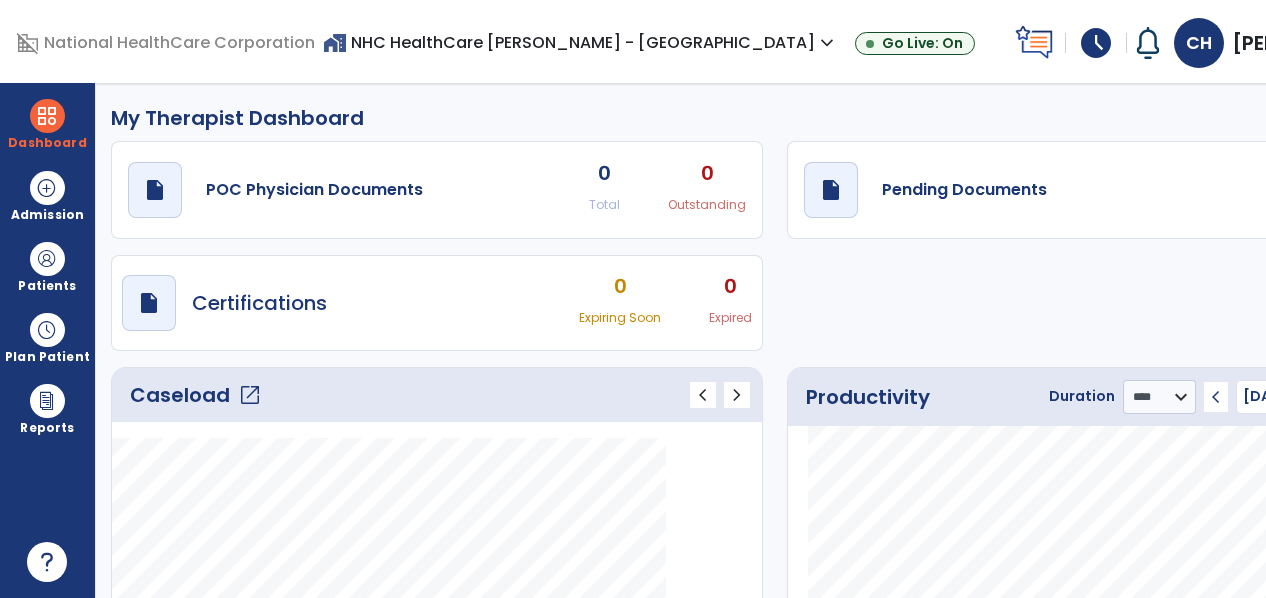 click on "open_in_new" 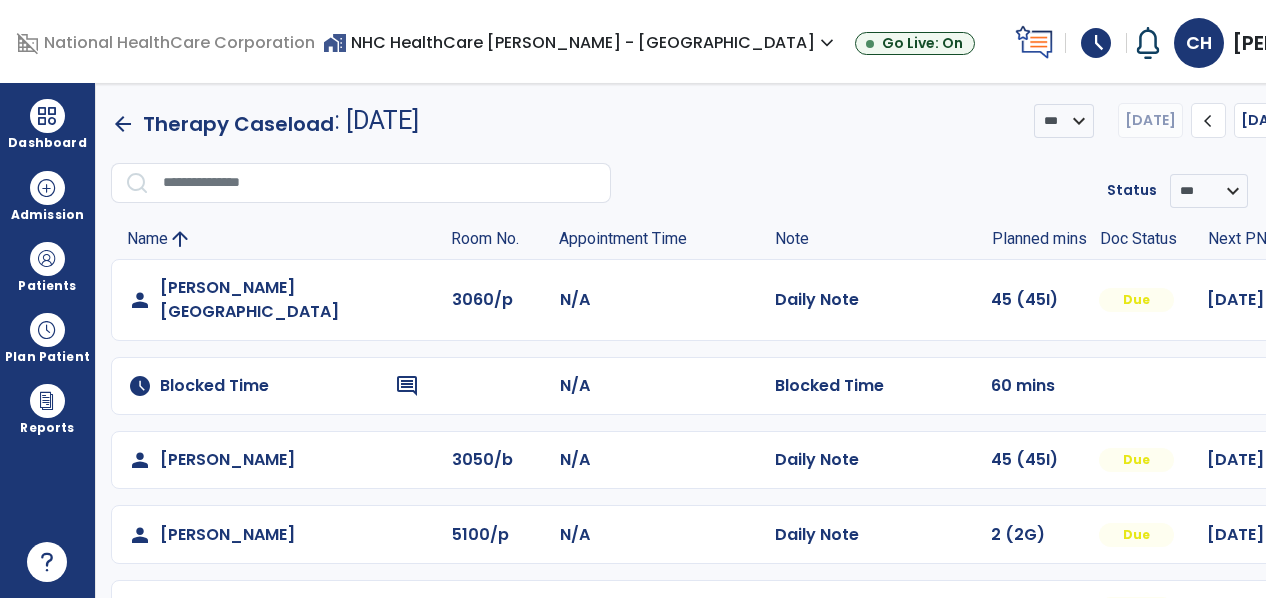 click on "menu" at bounding box center (1423, 121) 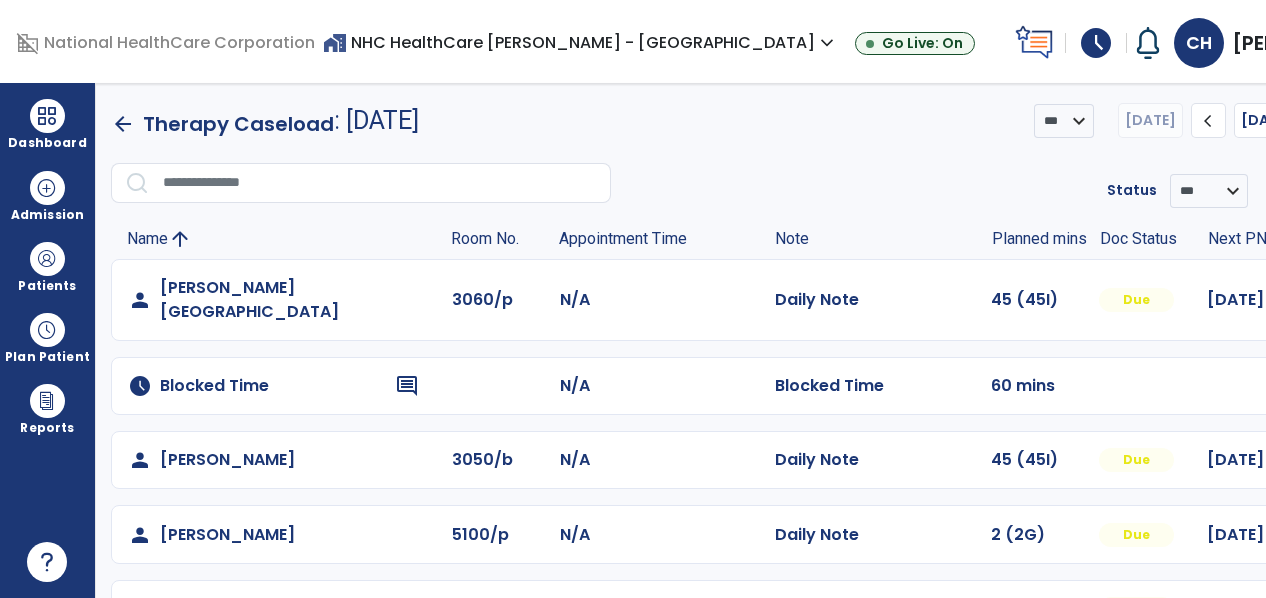 click on "Print List" 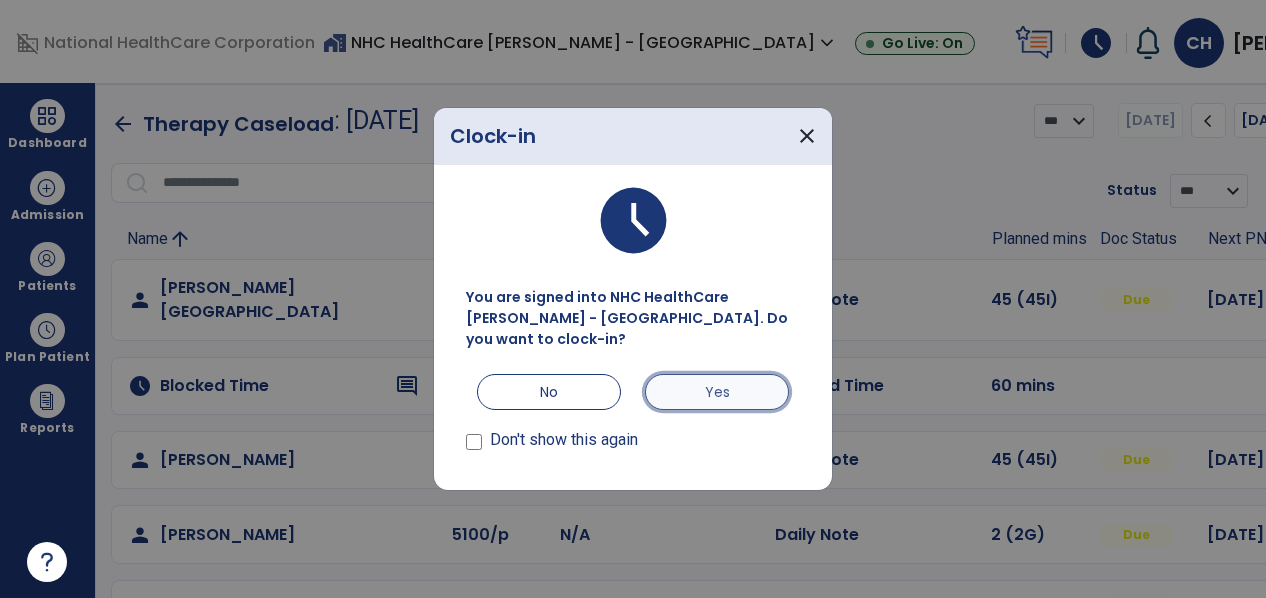 click on "Yes" at bounding box center (717, 392) 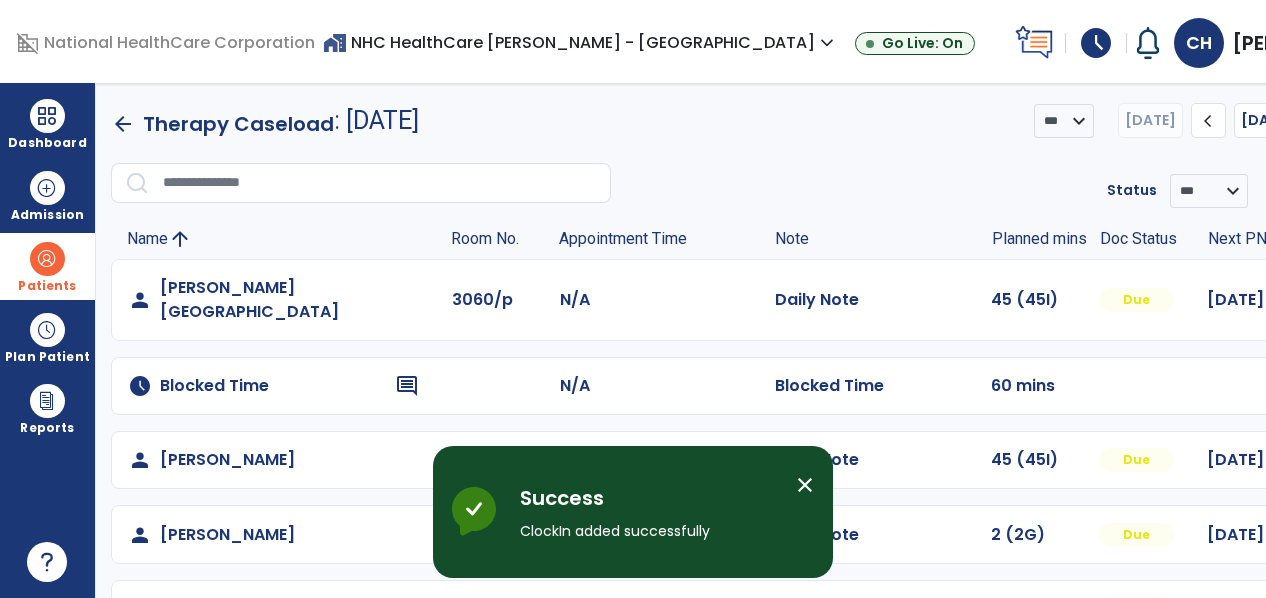 click at bounding box center (47, 259) 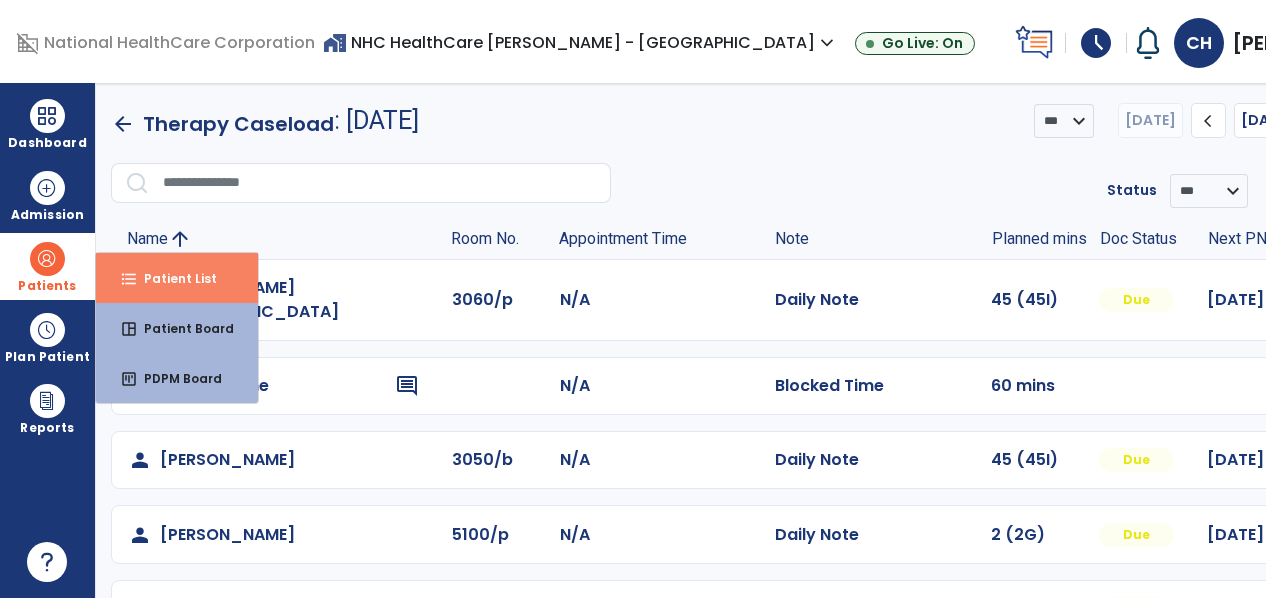click on "format_list_bulleted" at bounding box center [129, 279] 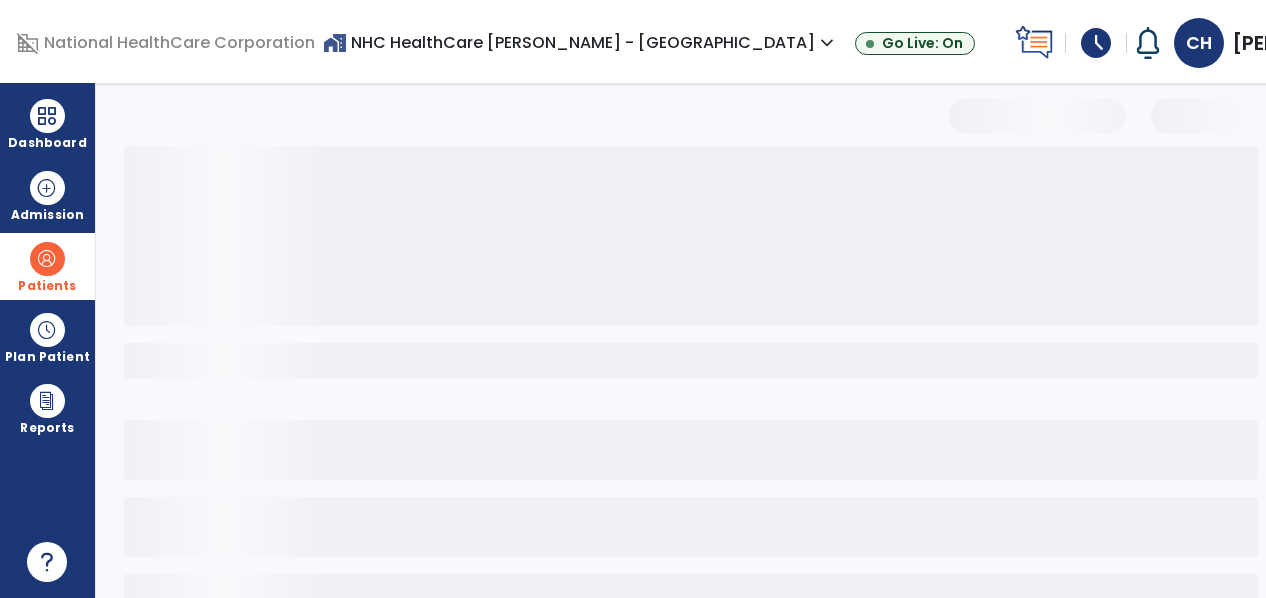 select on "***" 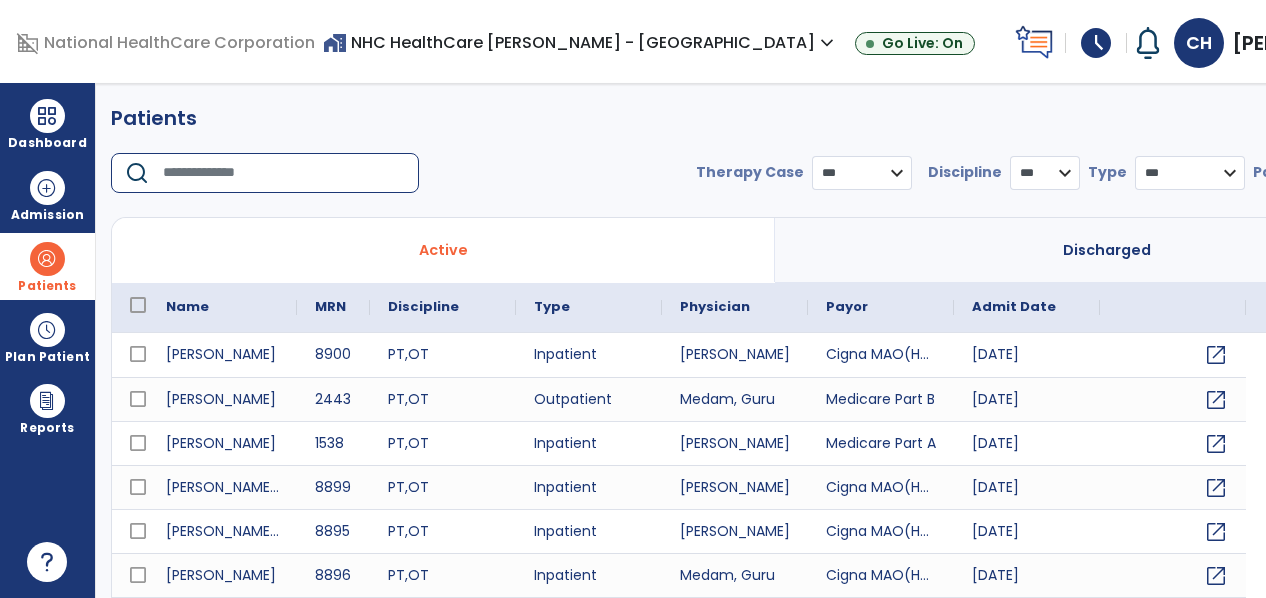 click at bounding box center (284, 173) 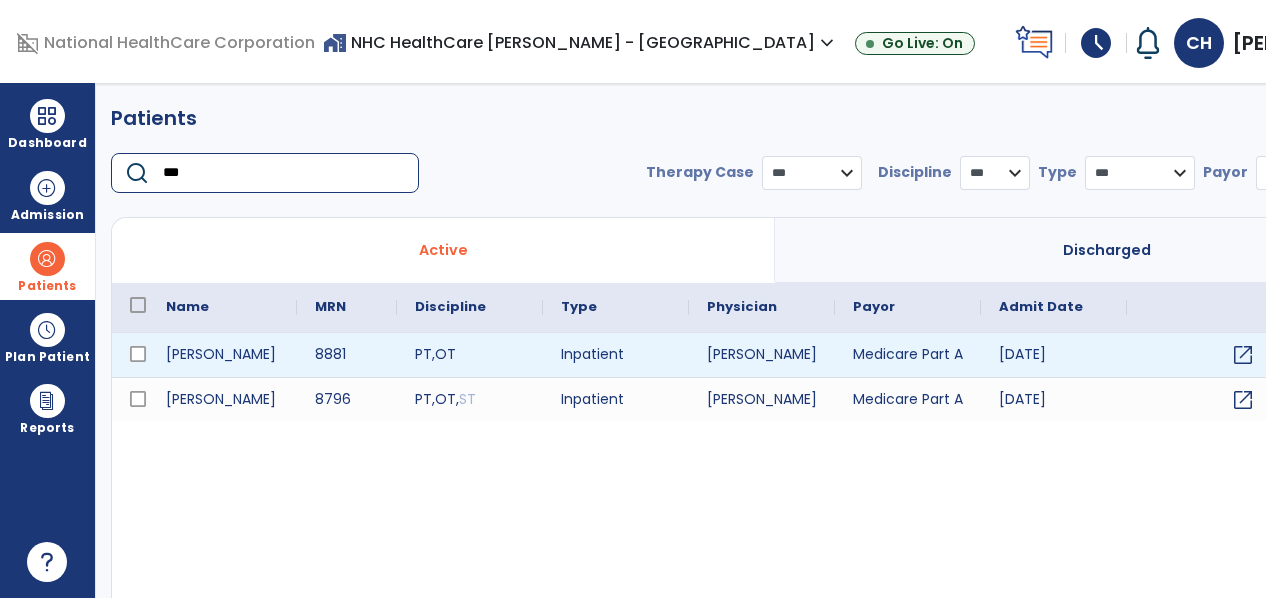 type on "***" 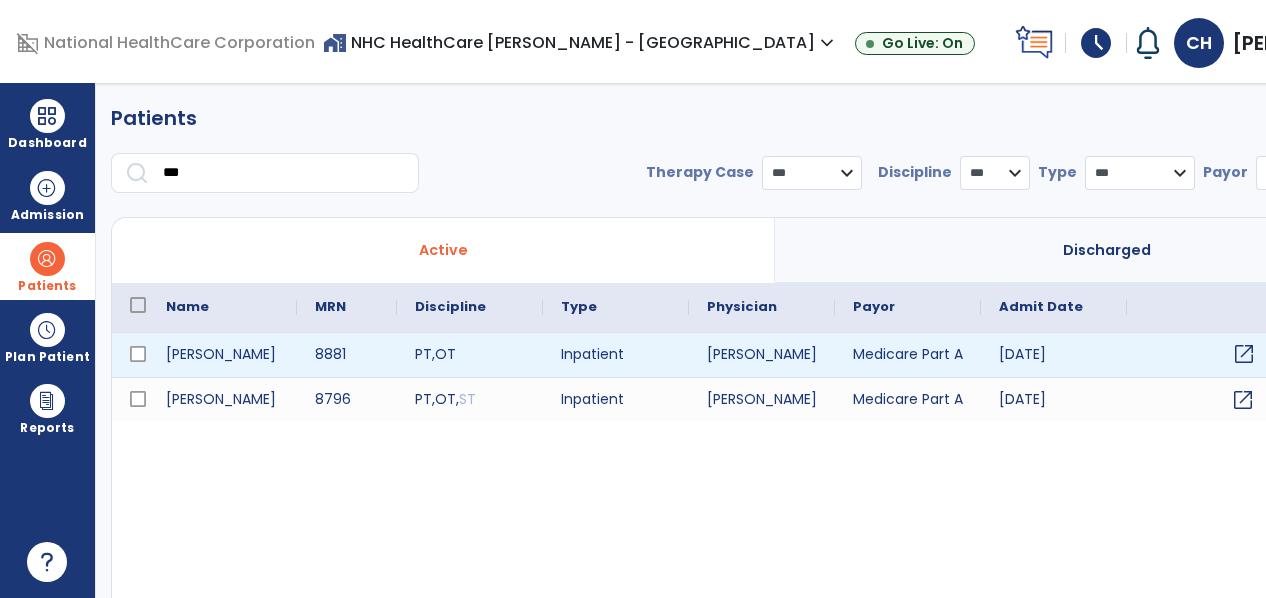 click on "open_in_new" at bounding box center [1244, 354] 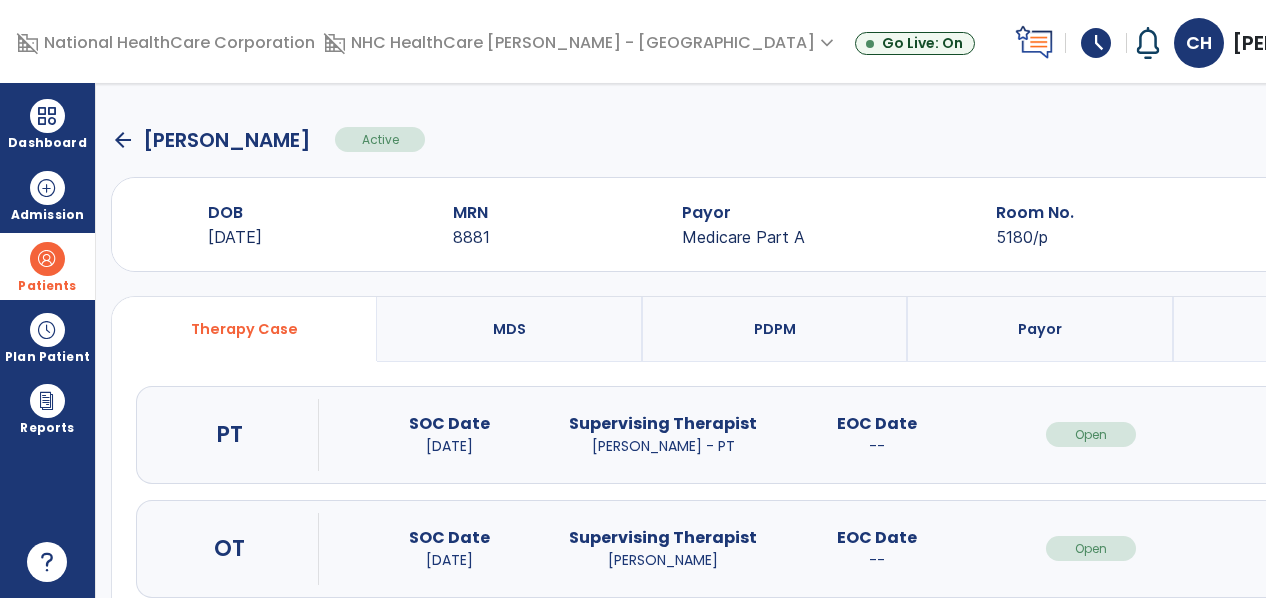 click on "open_in_new" at bounding box center (1304, 434) 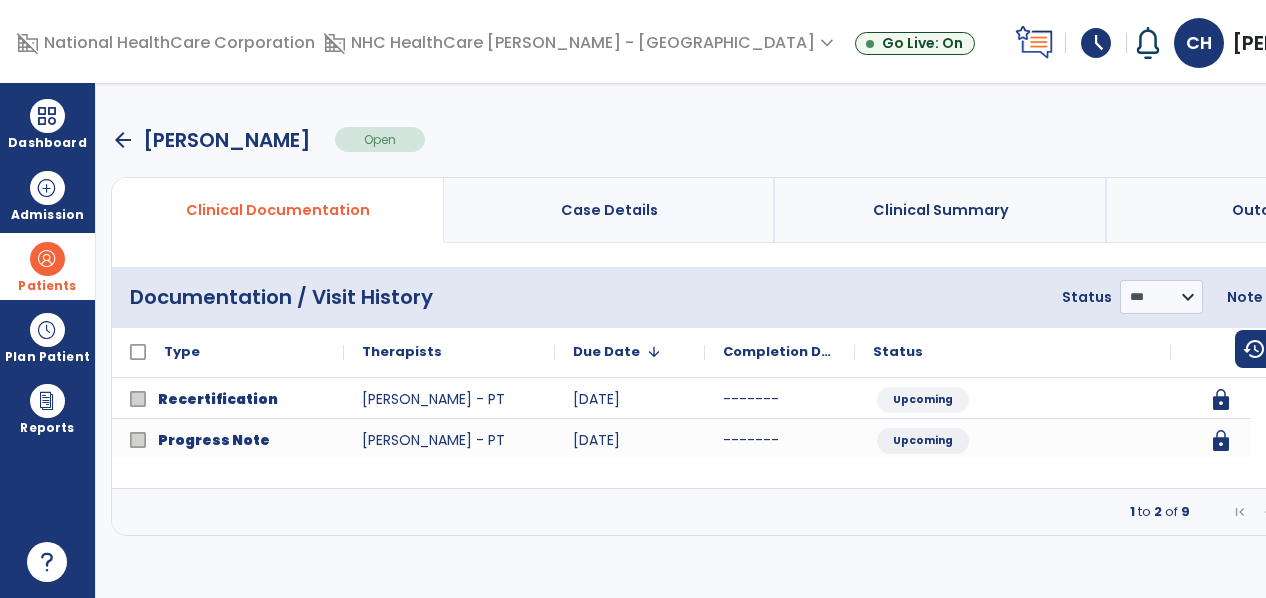 click at bounding box center [1379, 512] 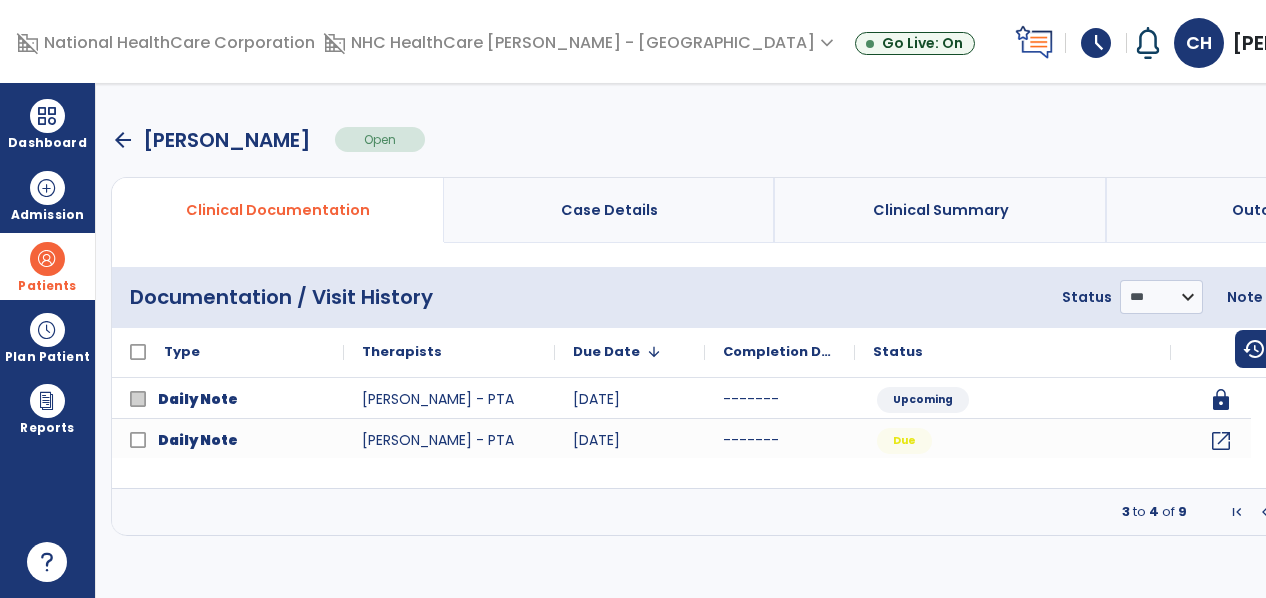click at bounding box center (1379, 512) 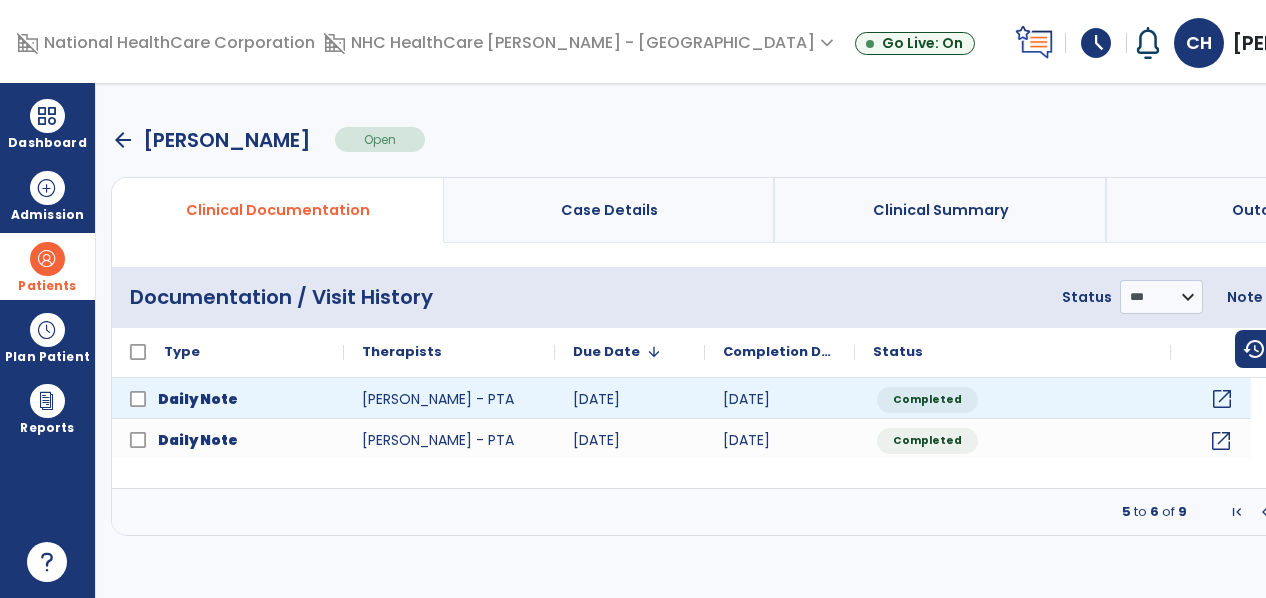 click on "open_in_new" 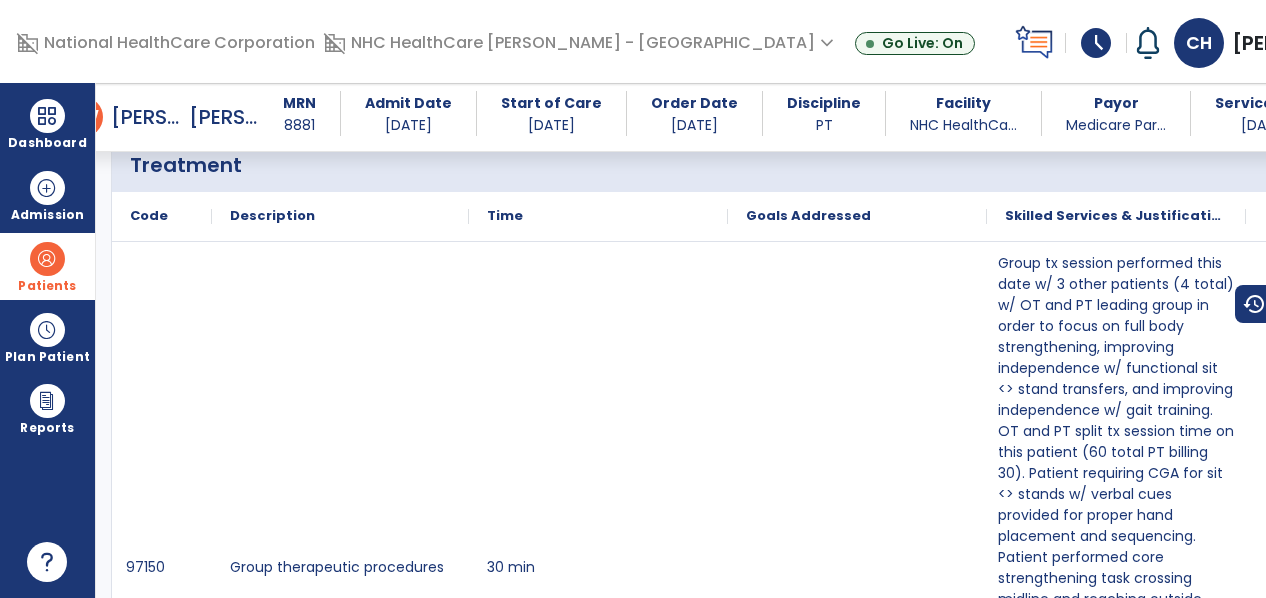 scroll, scrollTop: 0, scrollLeft: 0, axis: both 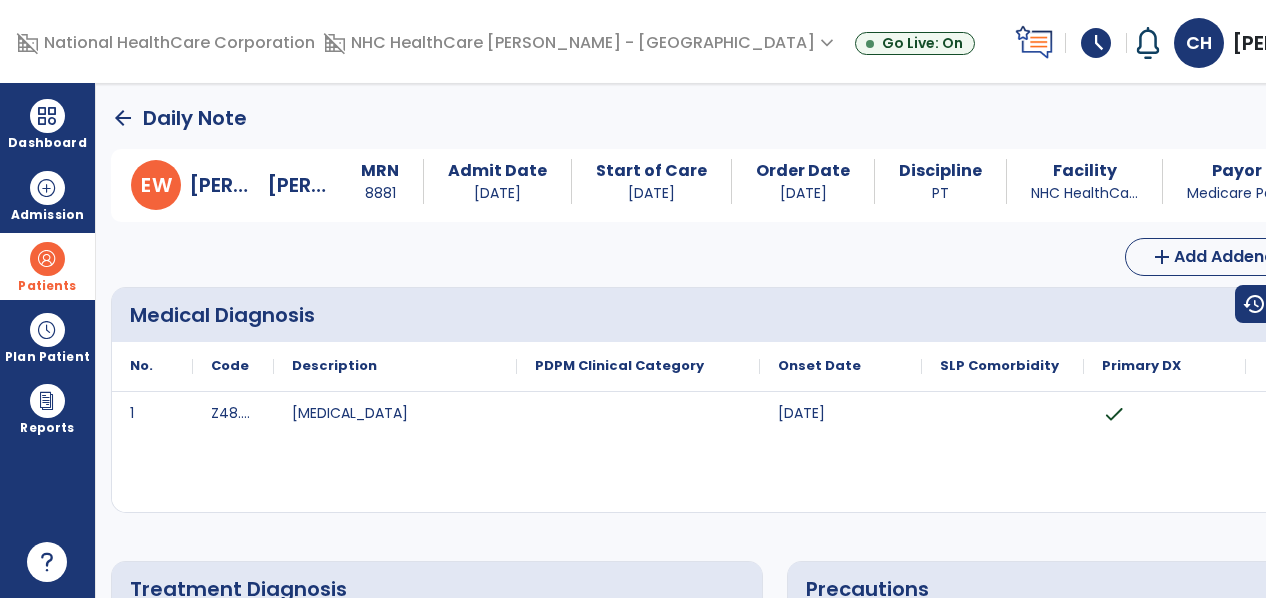 click on "arrow_back" 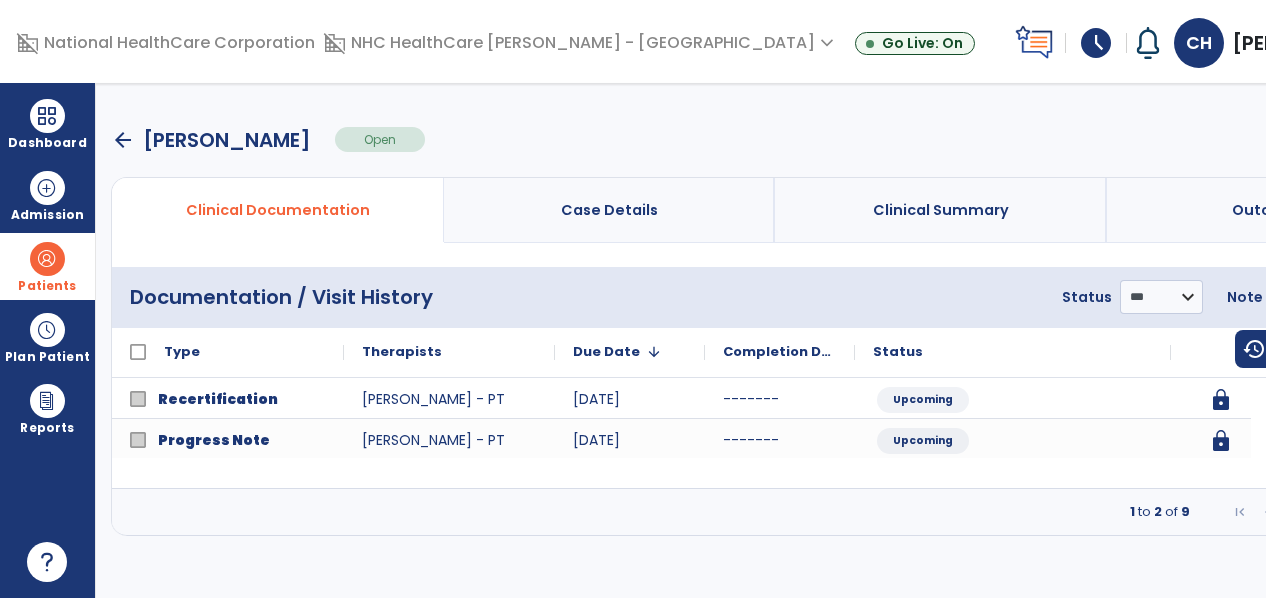 click at bounding box center [1379, 512] 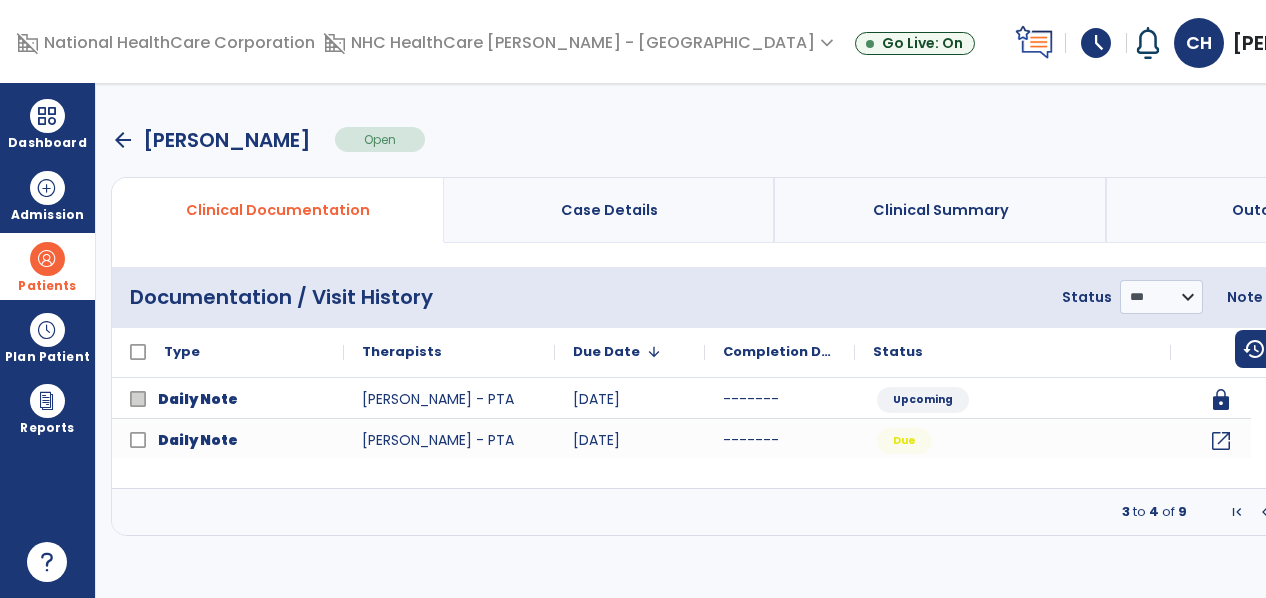 click at bounding box center (1379, 512) 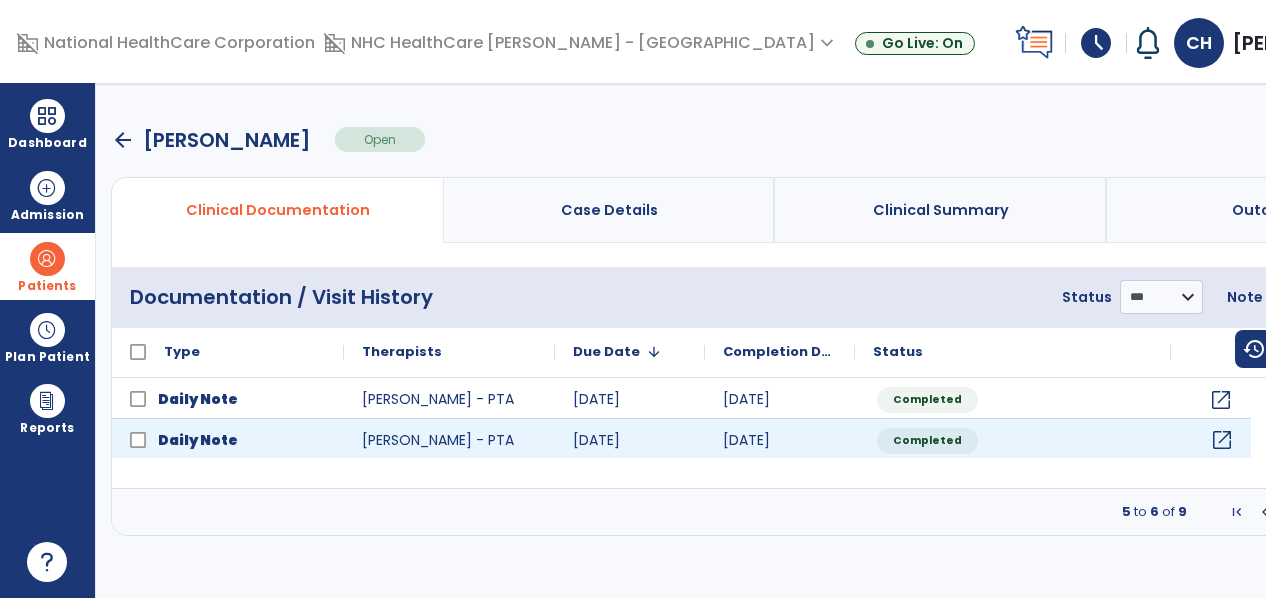 click on "open_in_new" 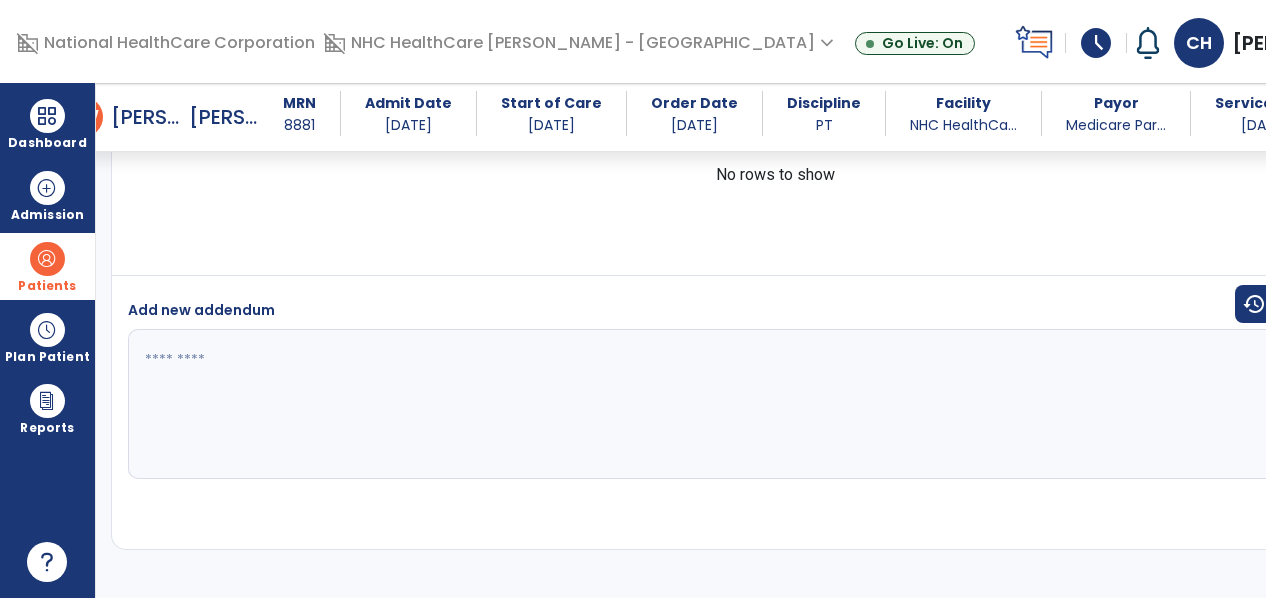 scroll, scrollTop: 345, scrollLeft: 0, axis: vertical 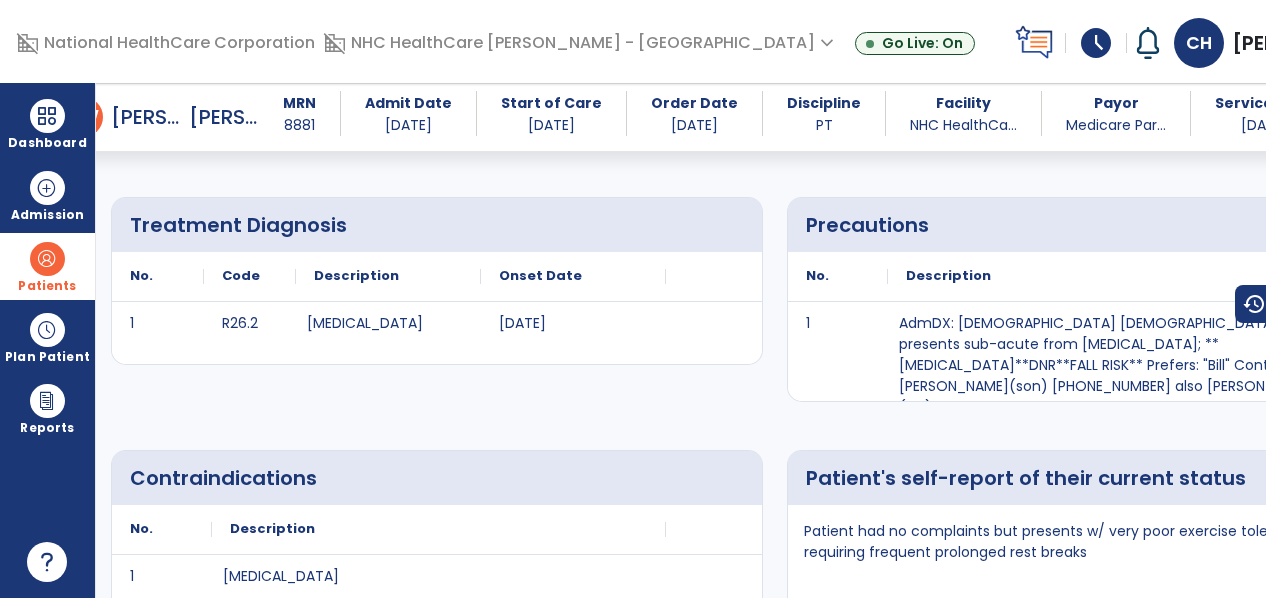 click on "Patients" at bounding box center [47, 266] 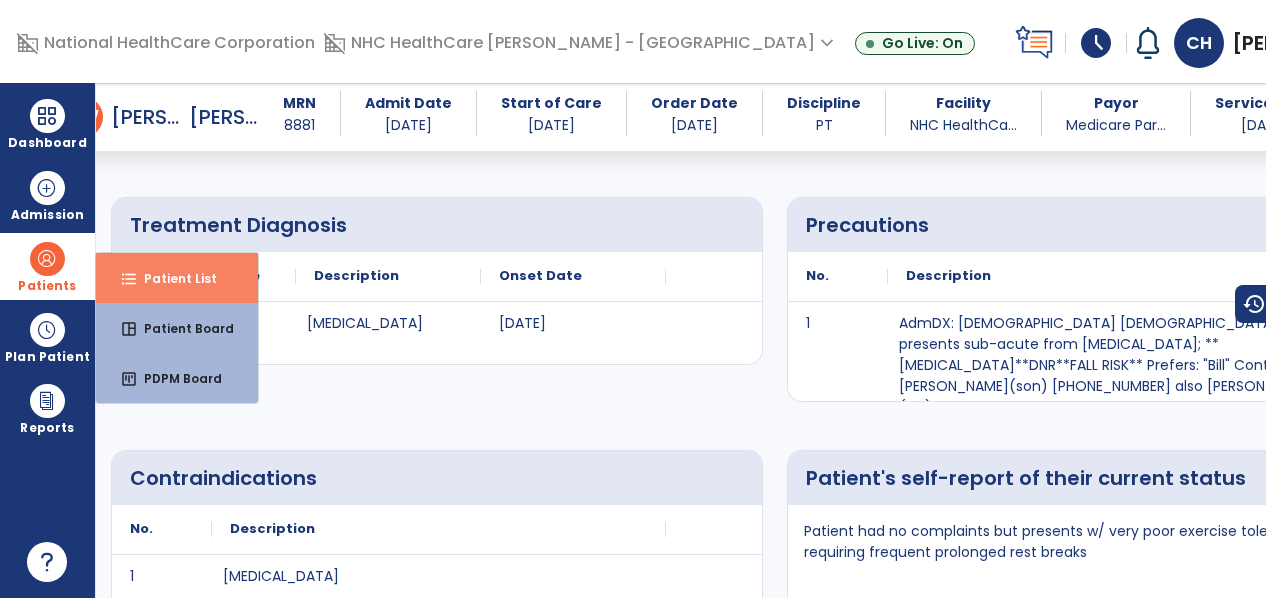 click on "Patient List" at bounding box center (172, 278) 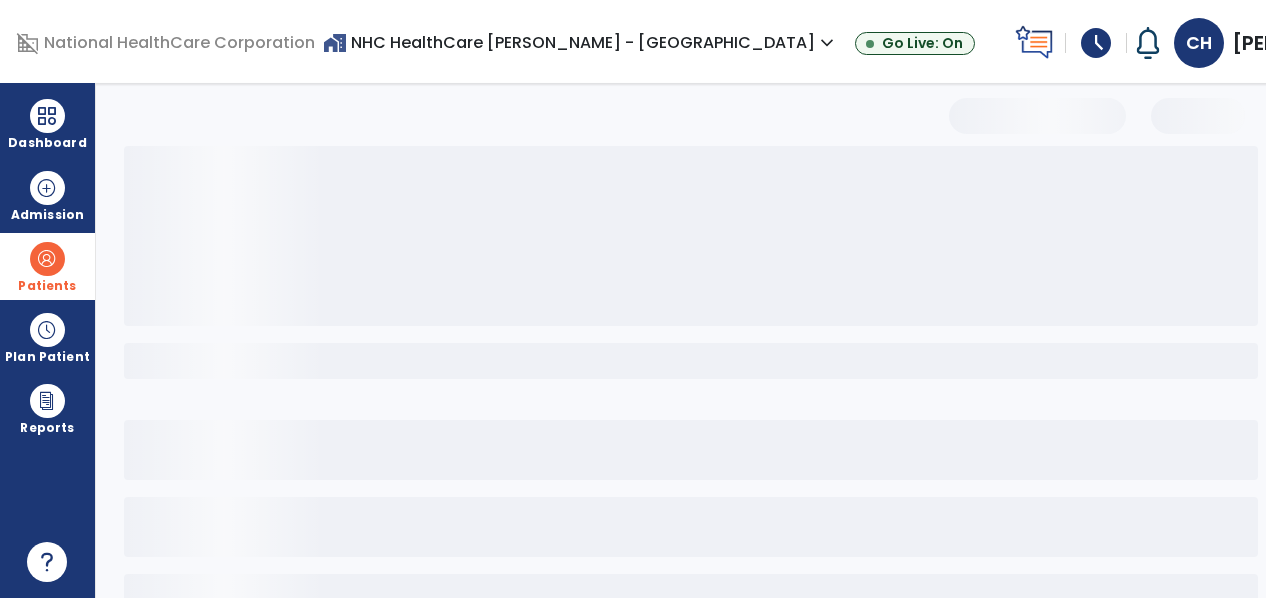 scroll, scrollTop: 144, scrollLeft: 0, axis: vertical 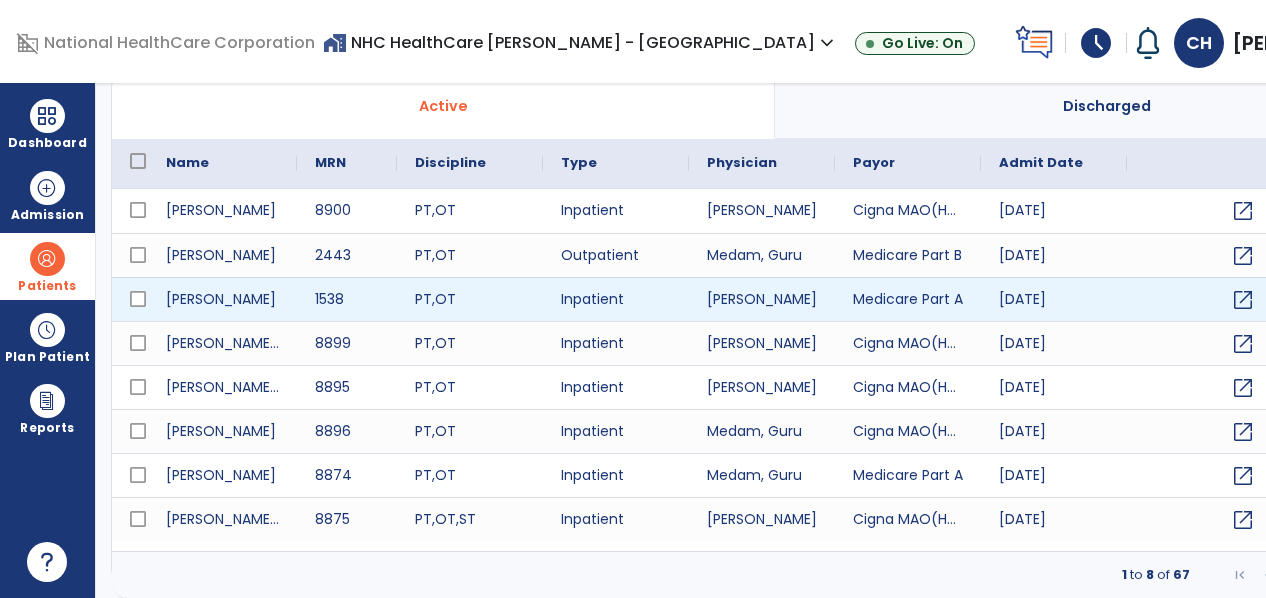 select on "***" 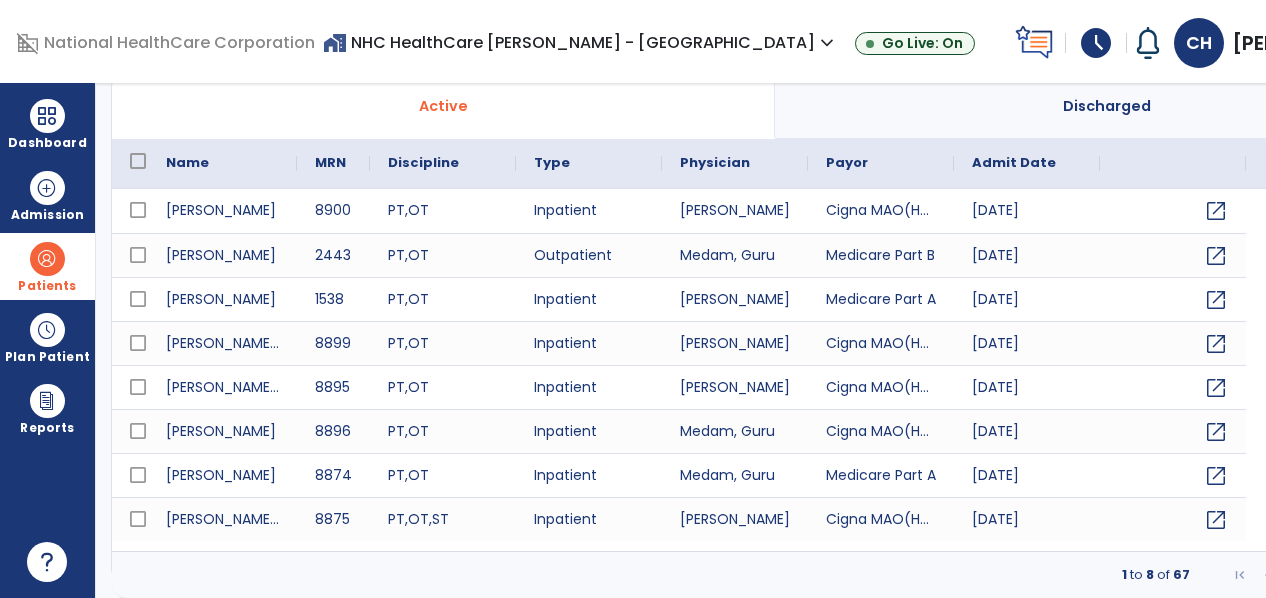 scroll, scrollTop: 0, scrollLeft: 0, axis: both 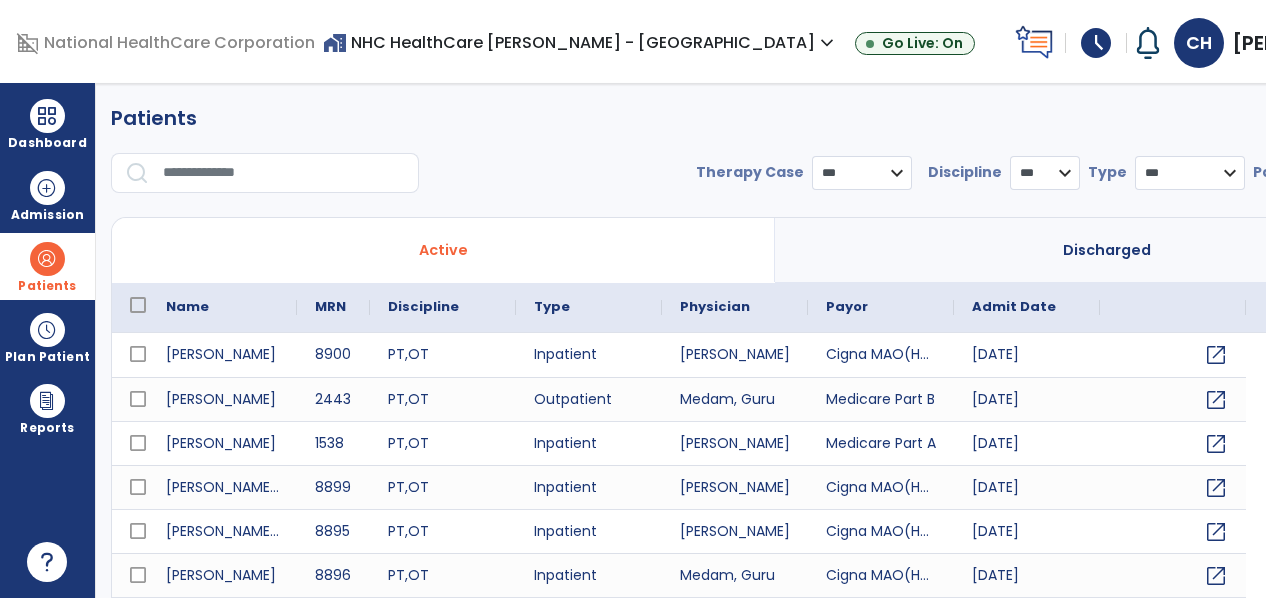 click at bounding box center (284, 173) 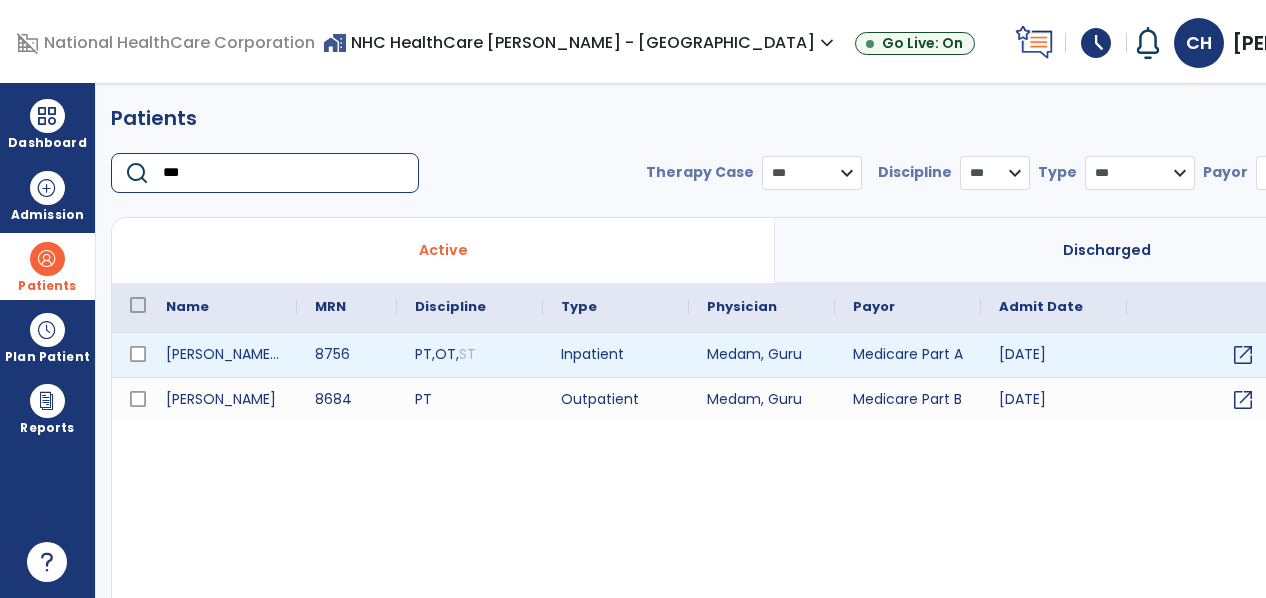 type on "***" 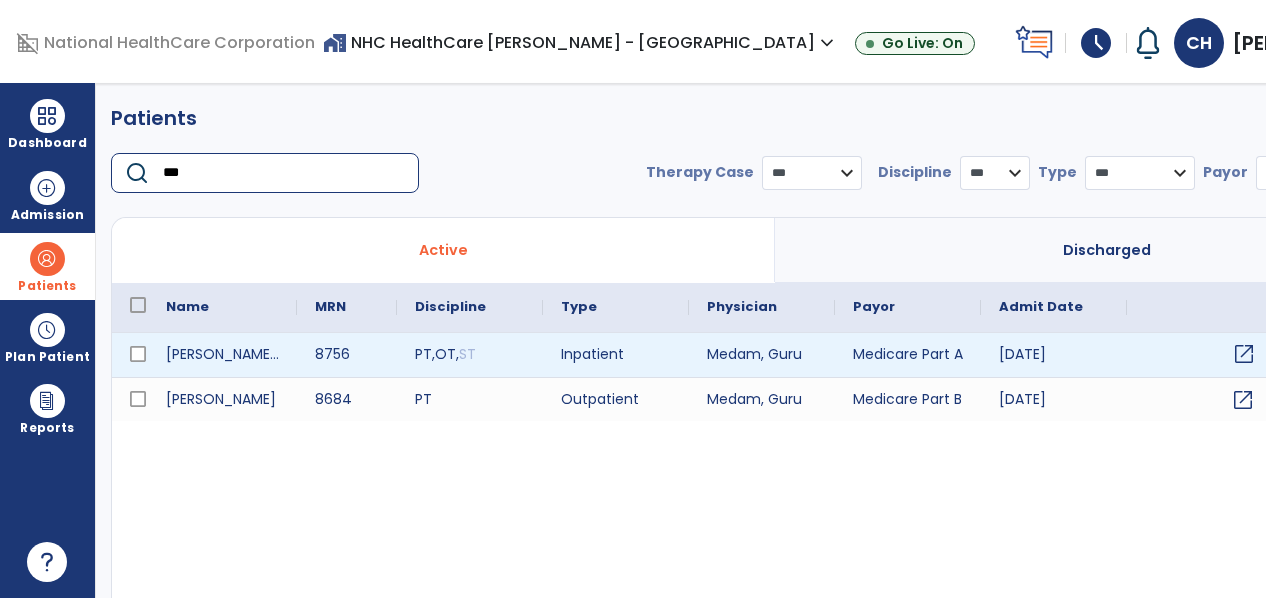 click on "open_in_new" at bounding box center [1244, 354] 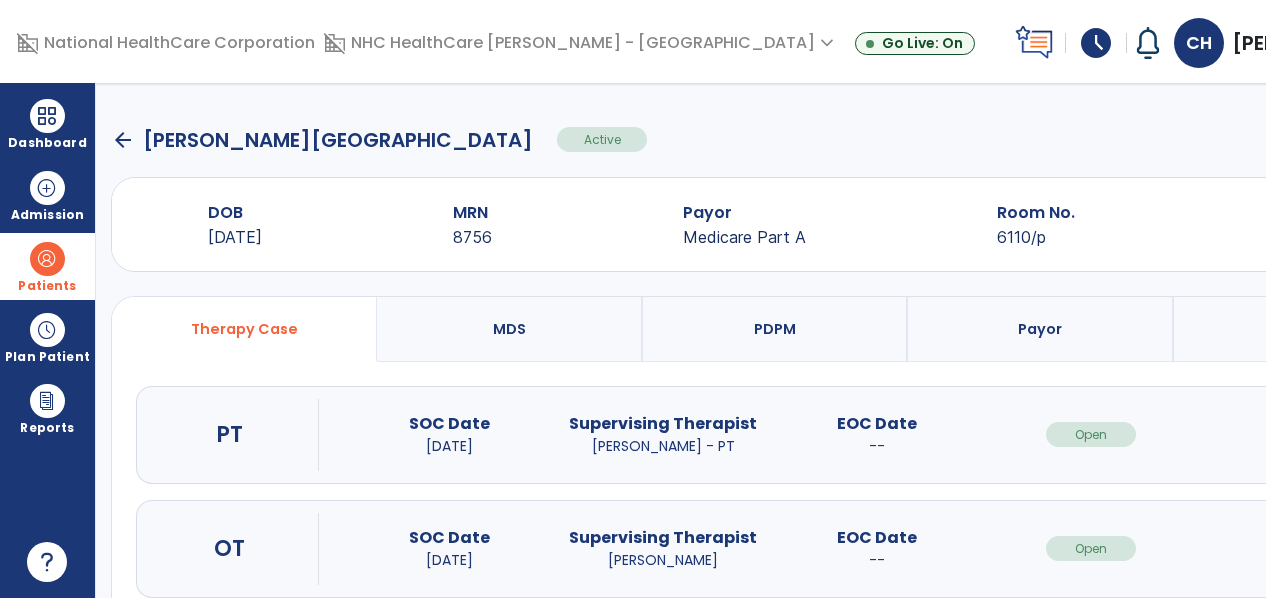 click on "open_in_new" at bounding box center [1304, 434] 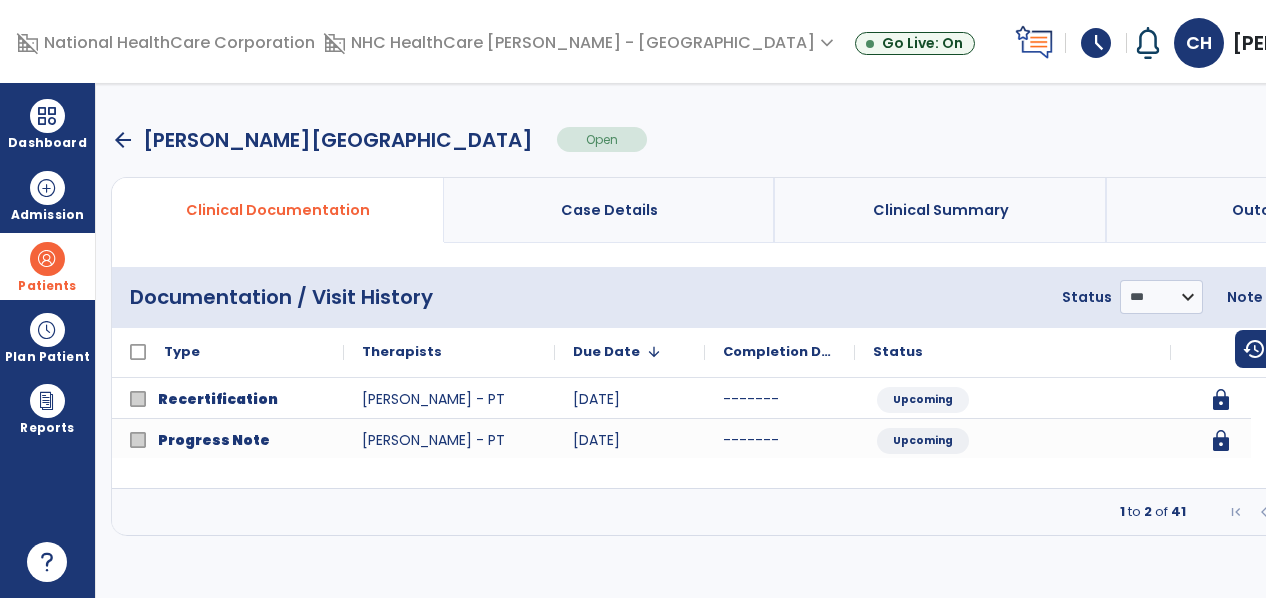 click at bounding box center (1379, 512) 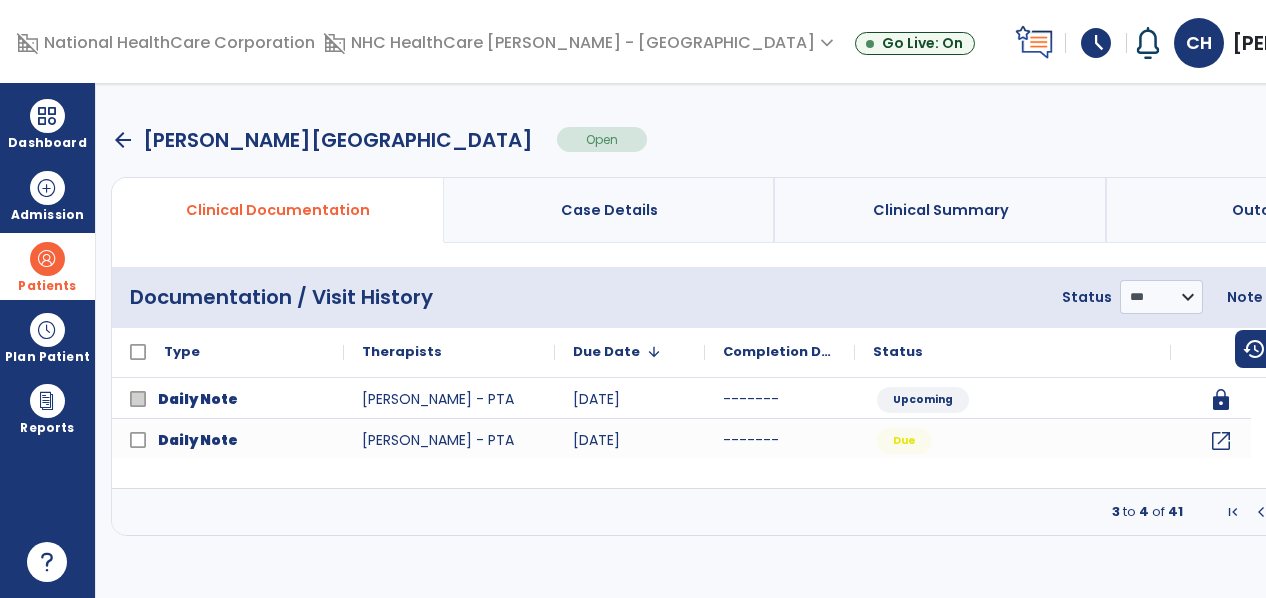 click at bounding box center [1379, 512] 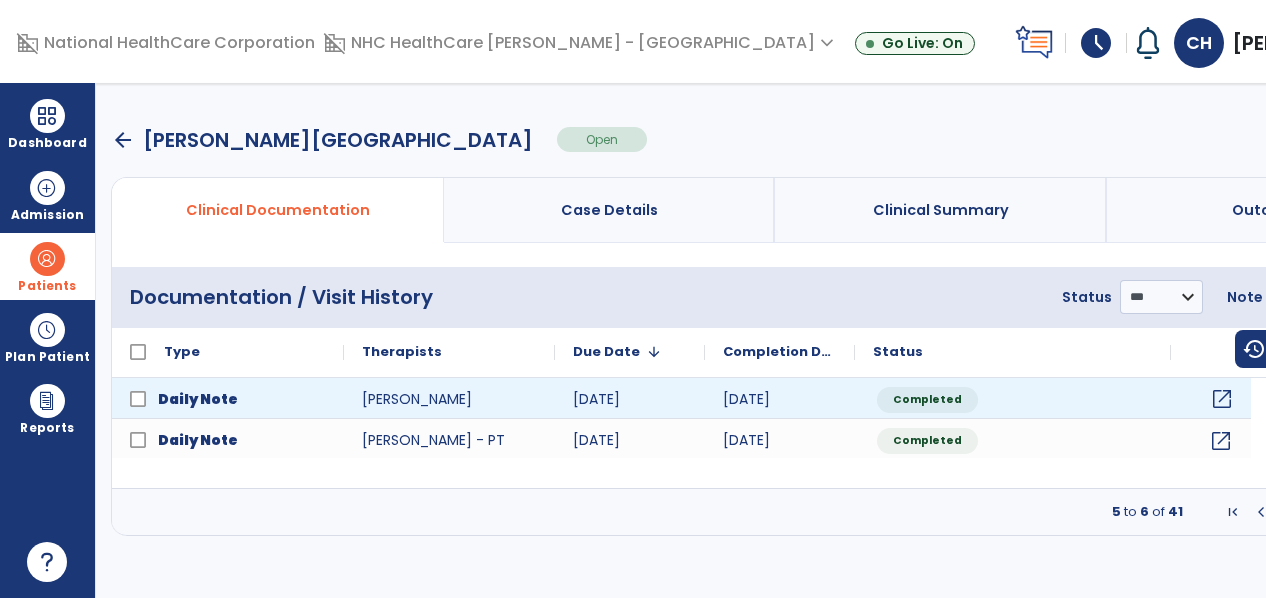 click on "open_in_new" 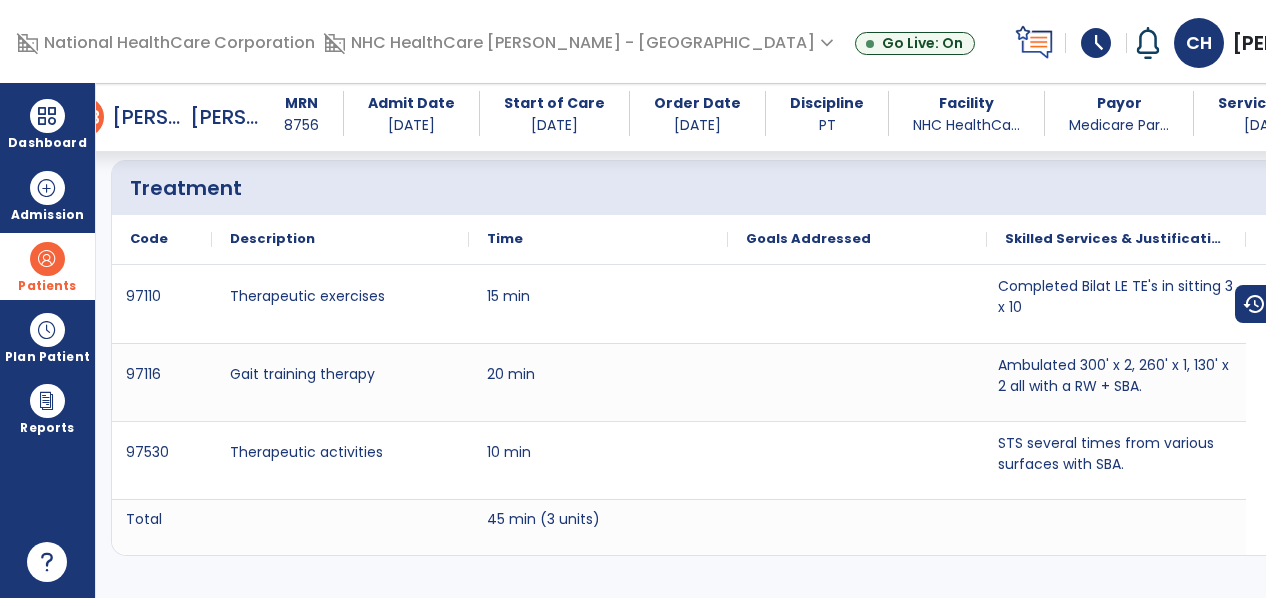 scroll, scrollTop: 1517, scrollLeft: 0, axis: vertical 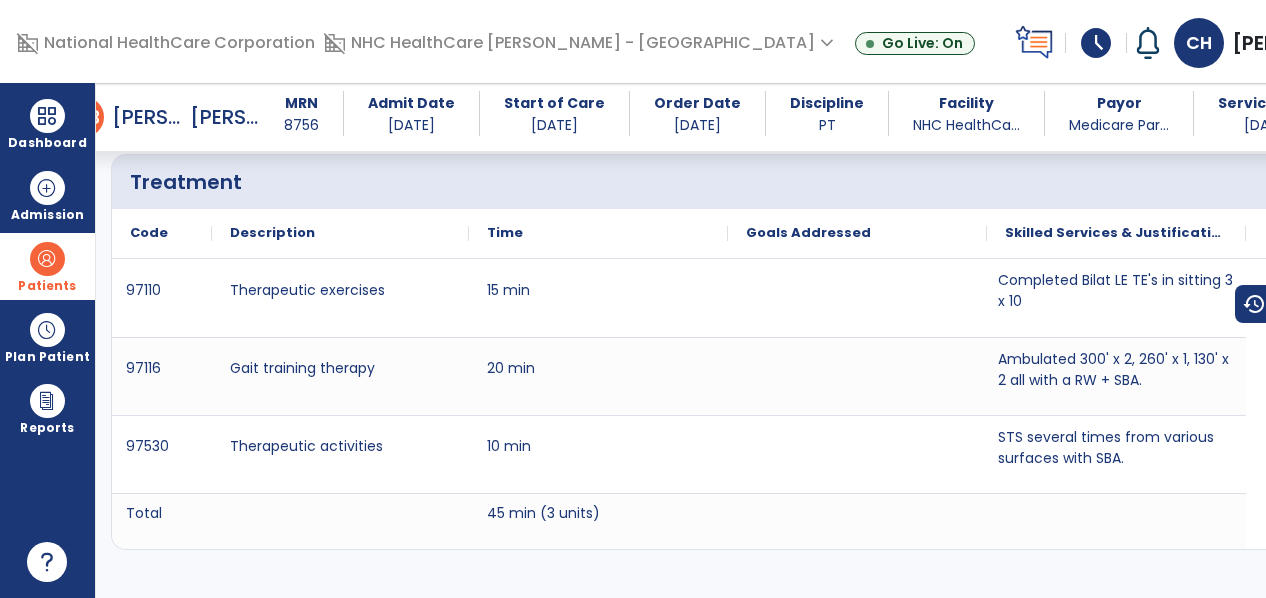 click at bounding box center [47, 259] 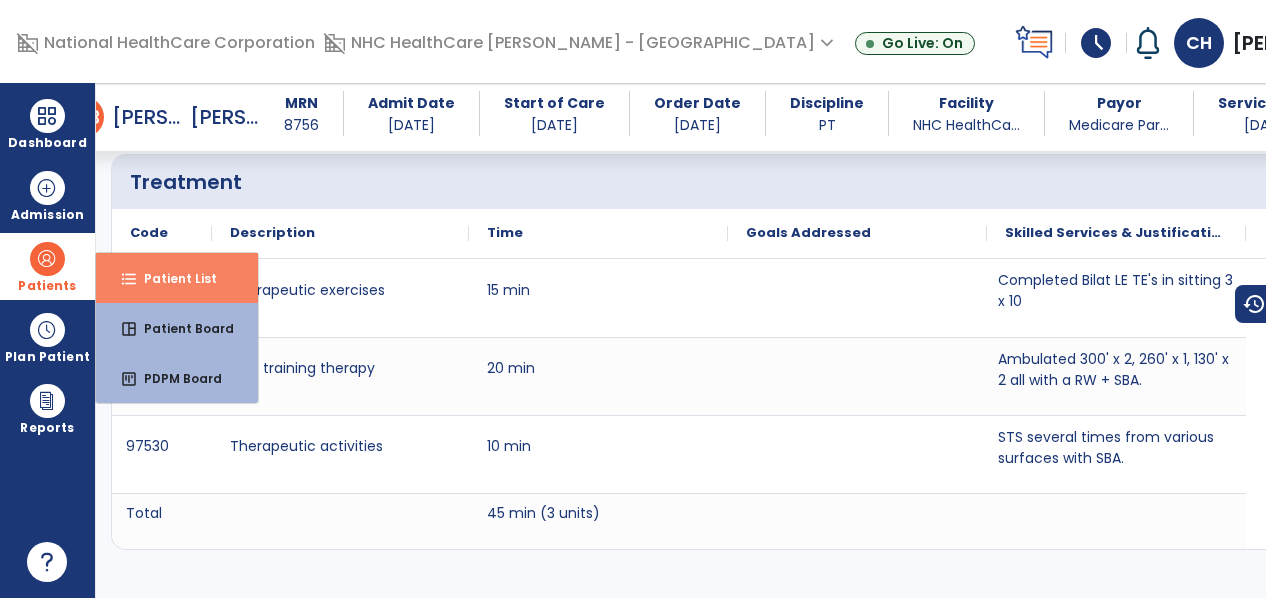 click on "format_list_bulleted  Patient List" at bounding box center (177, 278) 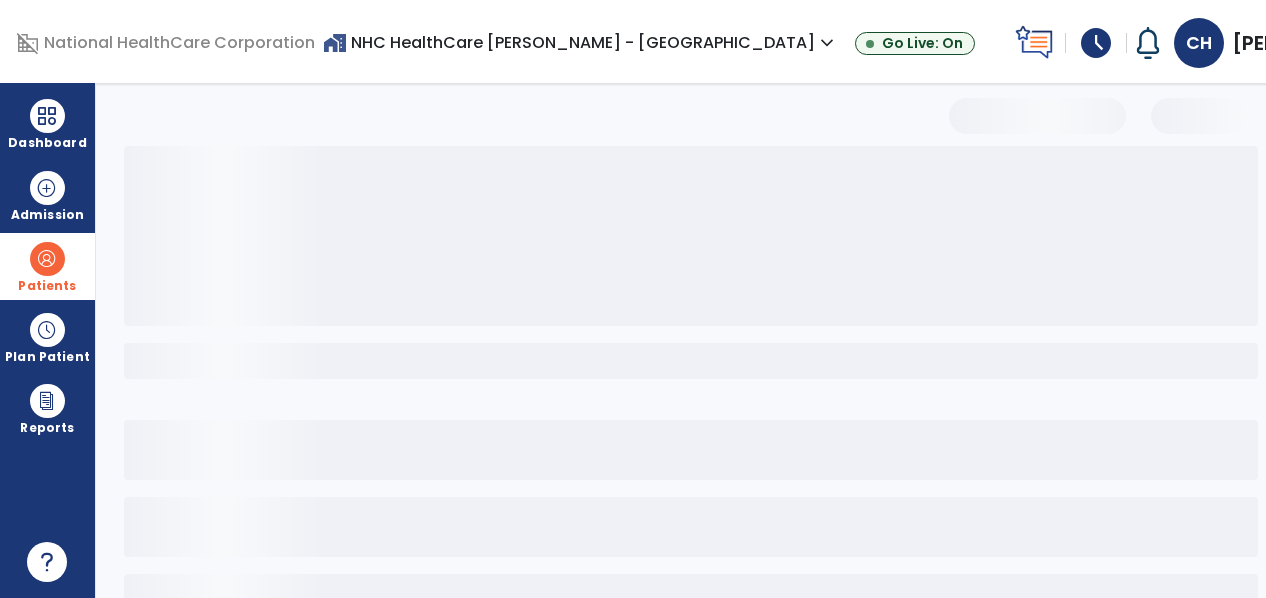 scroll, scrollTop: 144, scrollLeft: 0, axis: vertical 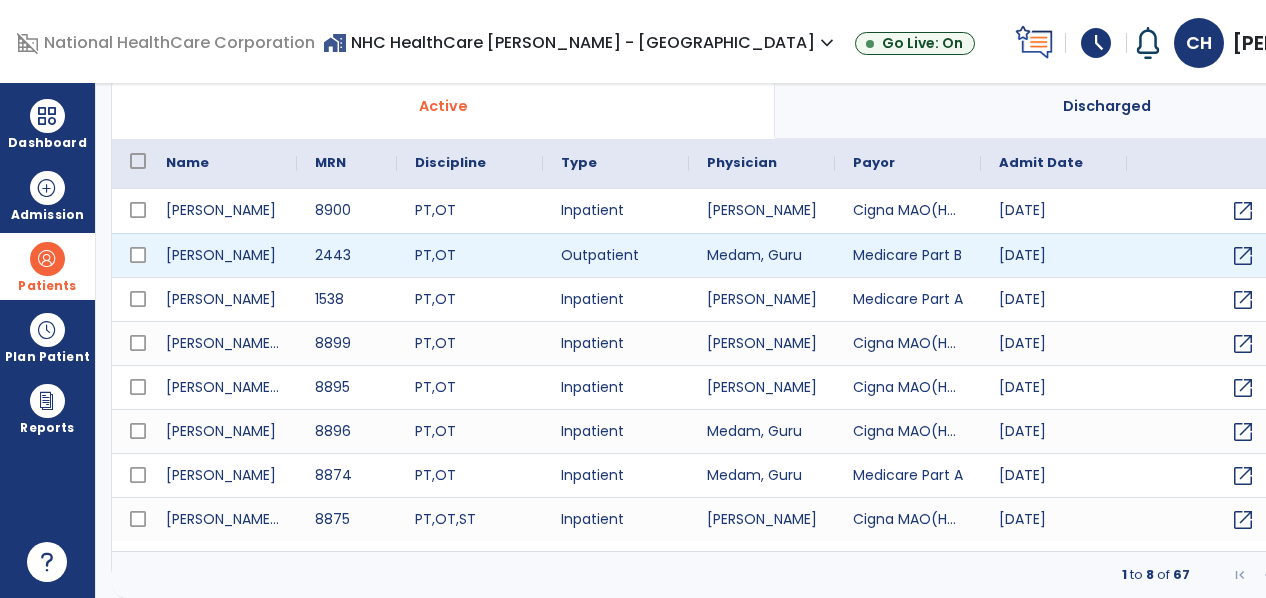 select on "***" 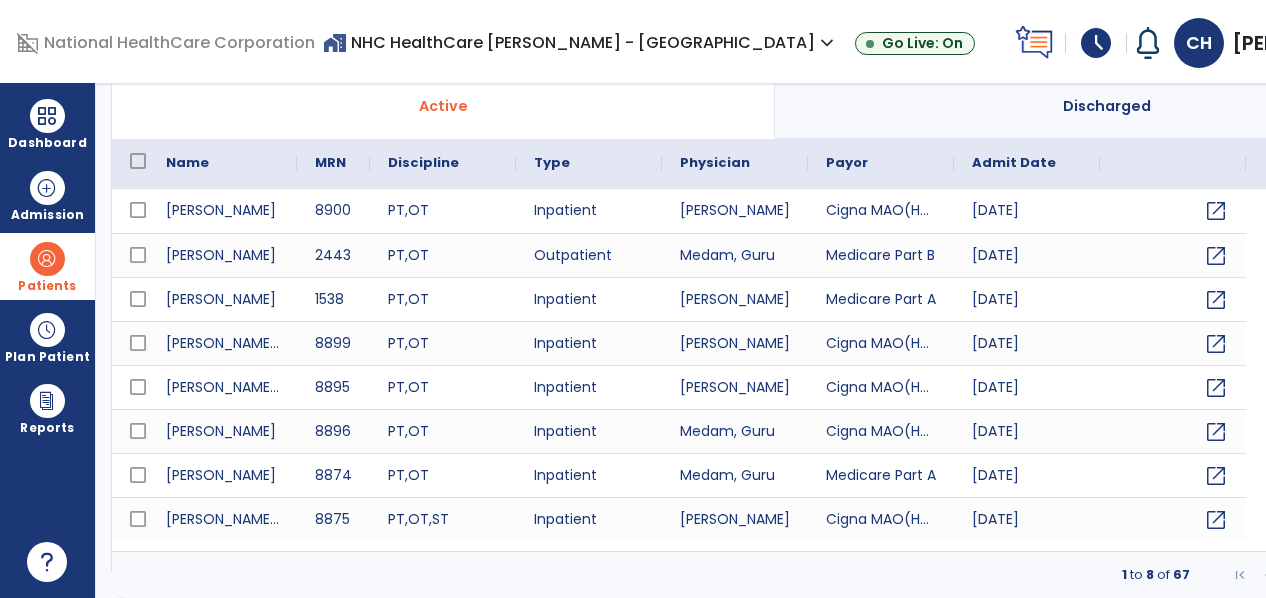 scroll, scrollTop: 0, scrollLeft: 0, axis: both 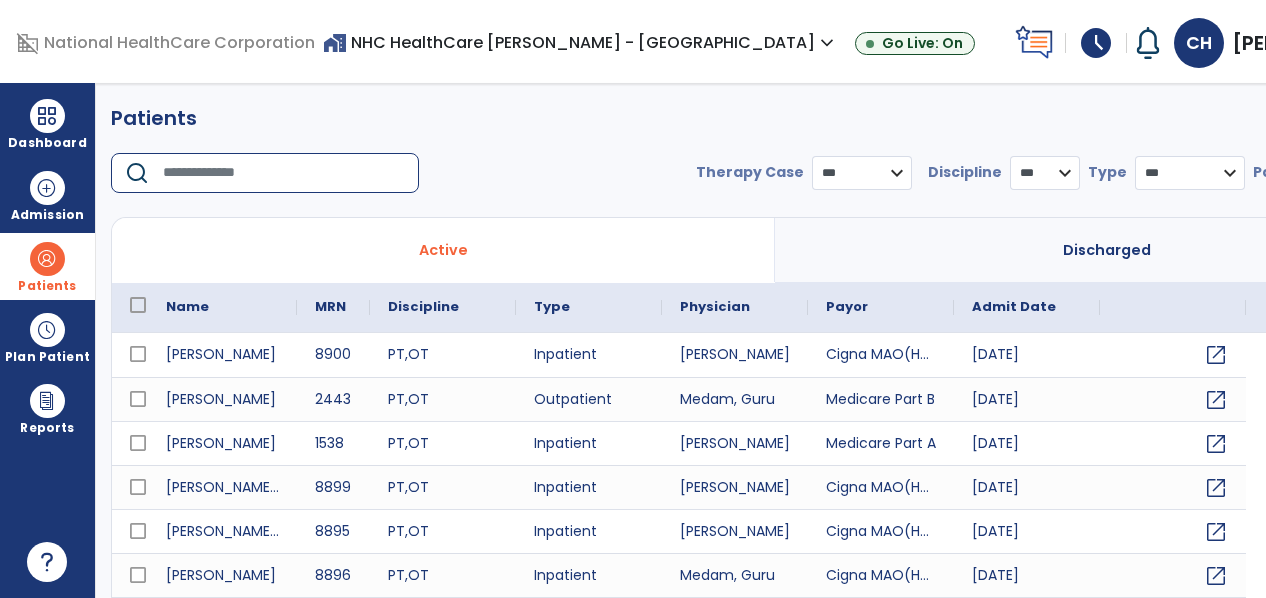 click at bounding box center (284, 173) 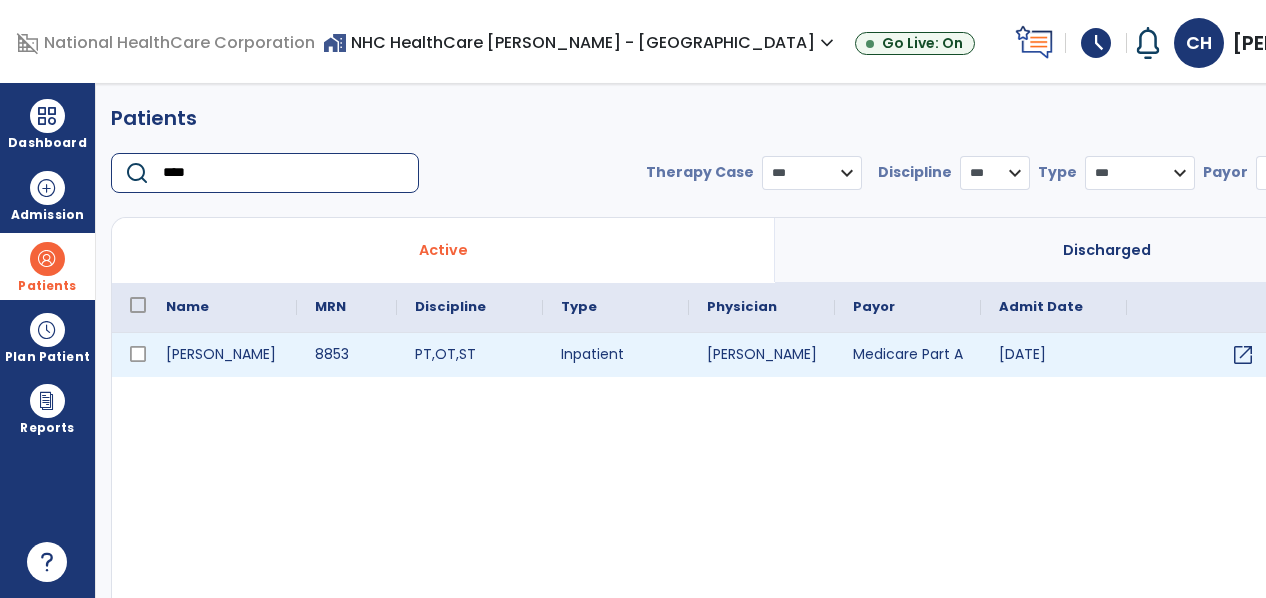 type on "****" 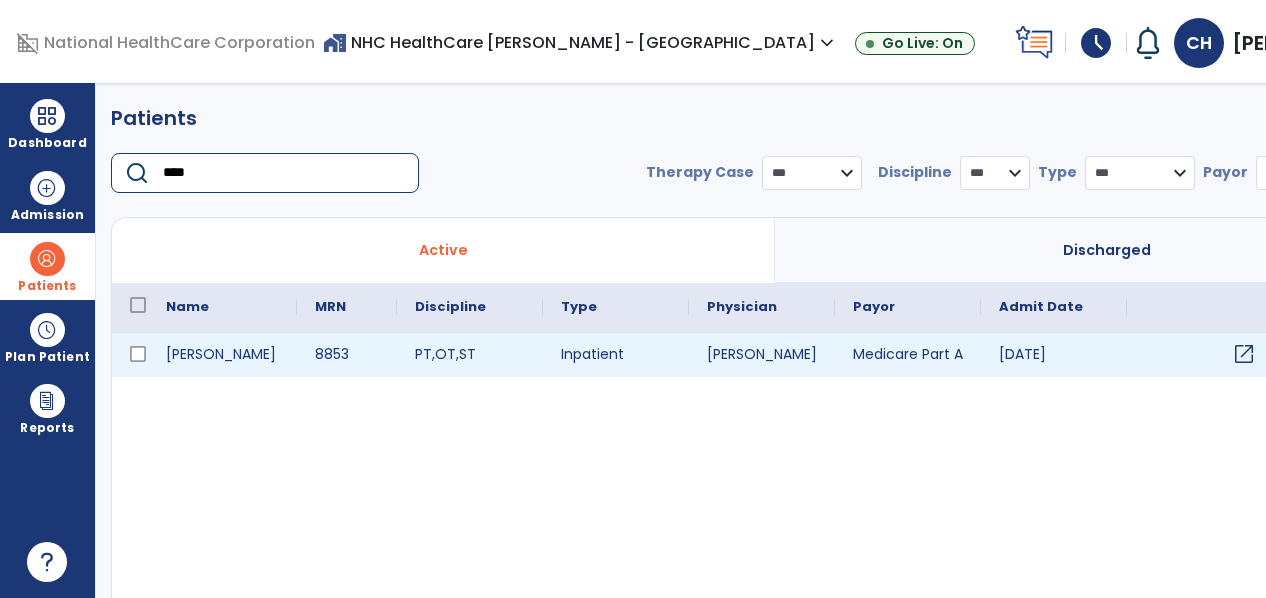 click on "open_in_new" at bounding box center (1244, 354) 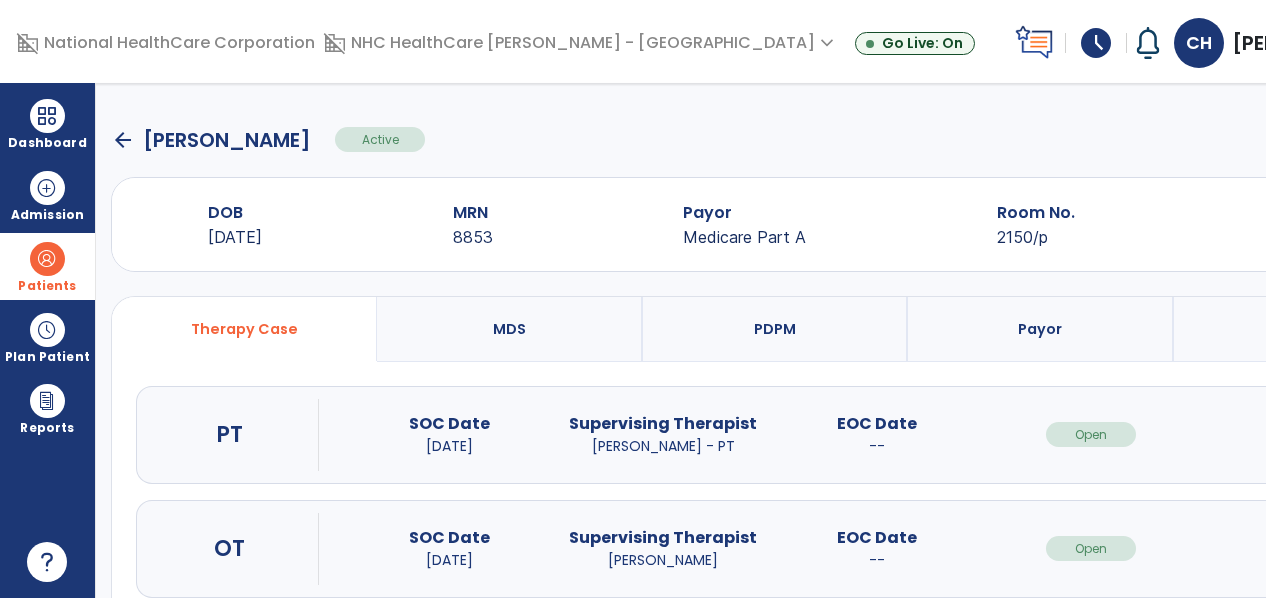 click on "open_in_new" at bounding box center (1304, 548) 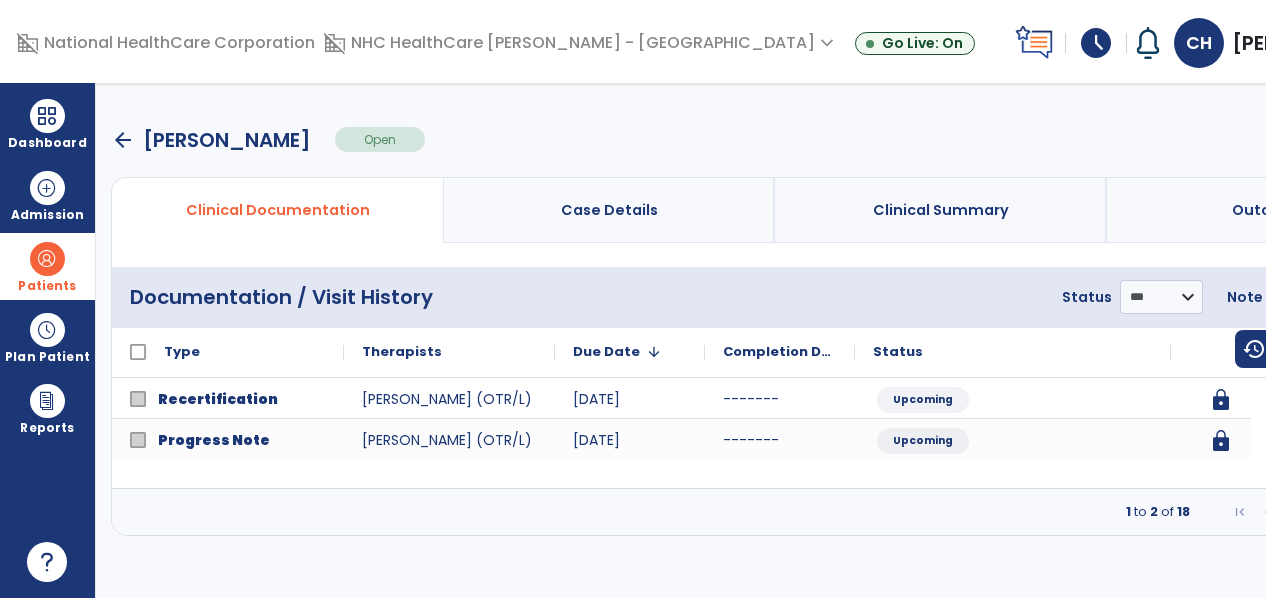 click at bounding box center [1379, 512] 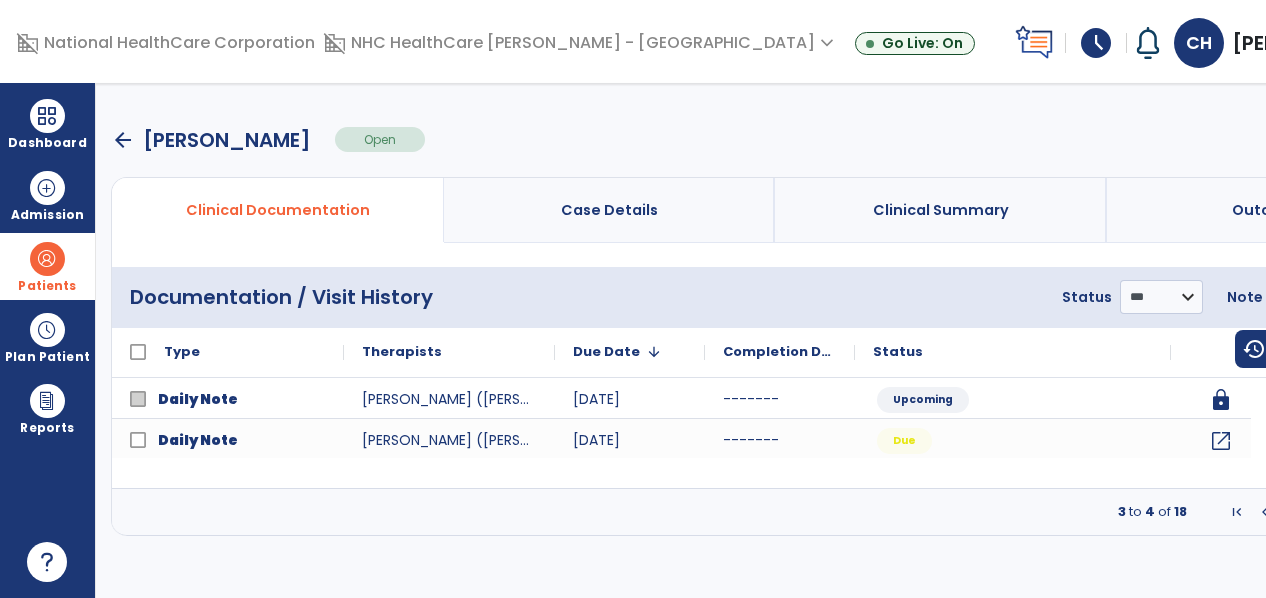 click on "arrow_back" at bounding box center (123, 140) 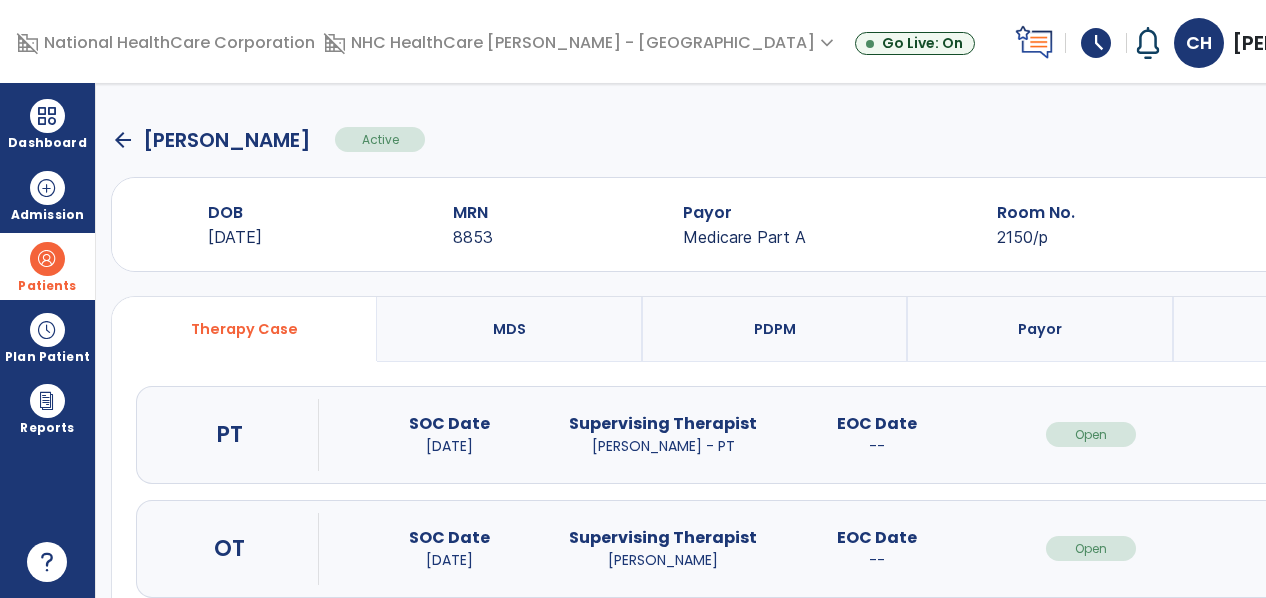 click on "open_in_new" at bounding box center [1304, 434] 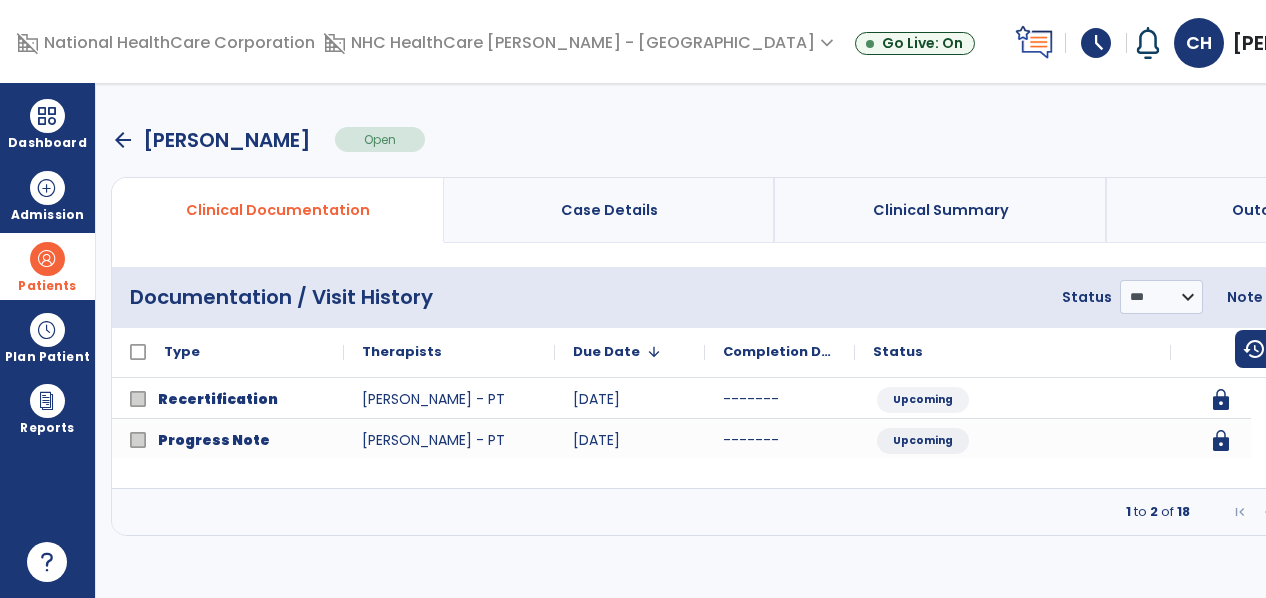 click at bounding box center [1379, 512] 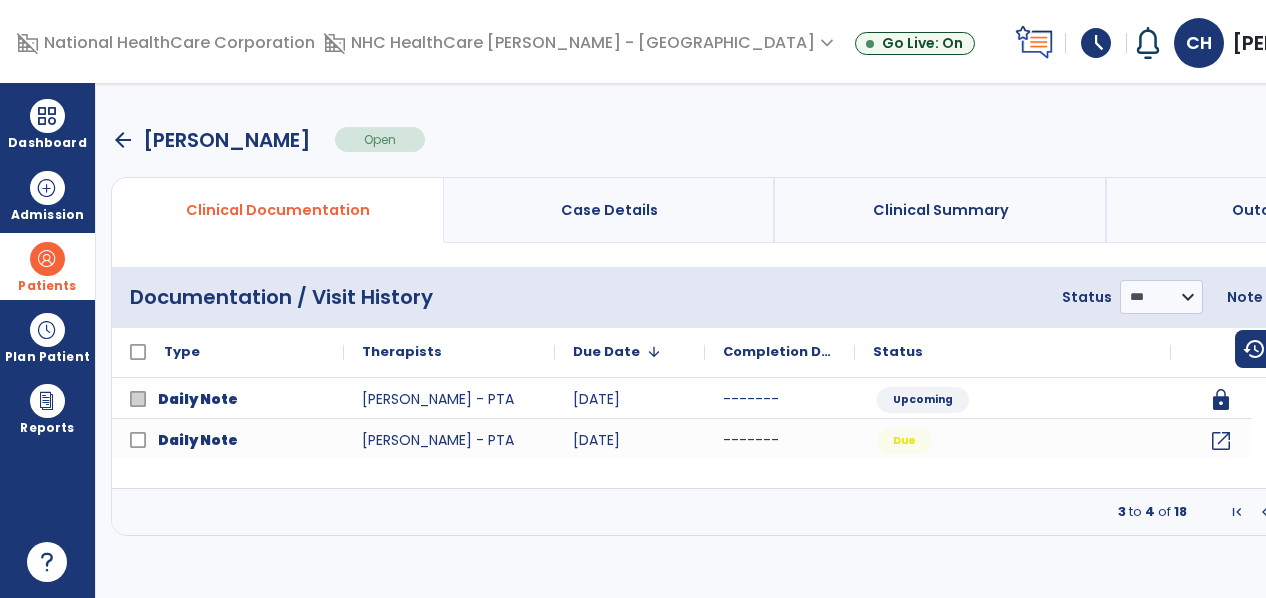 click at bounding box center [1379, 512] 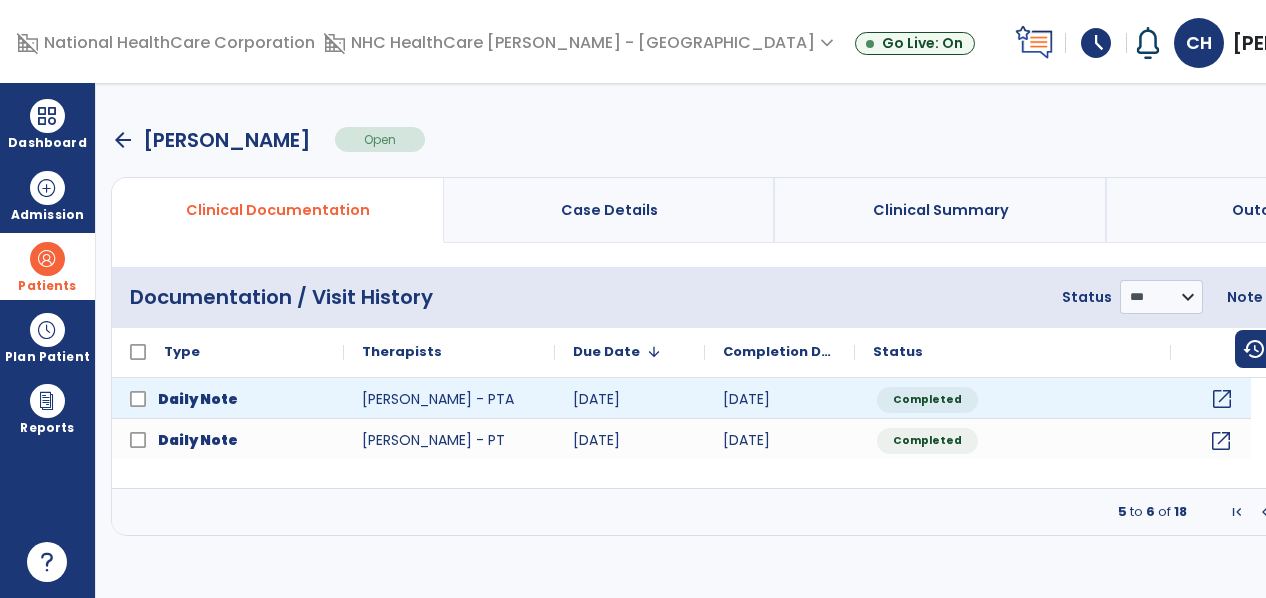 click on "open_in_new" 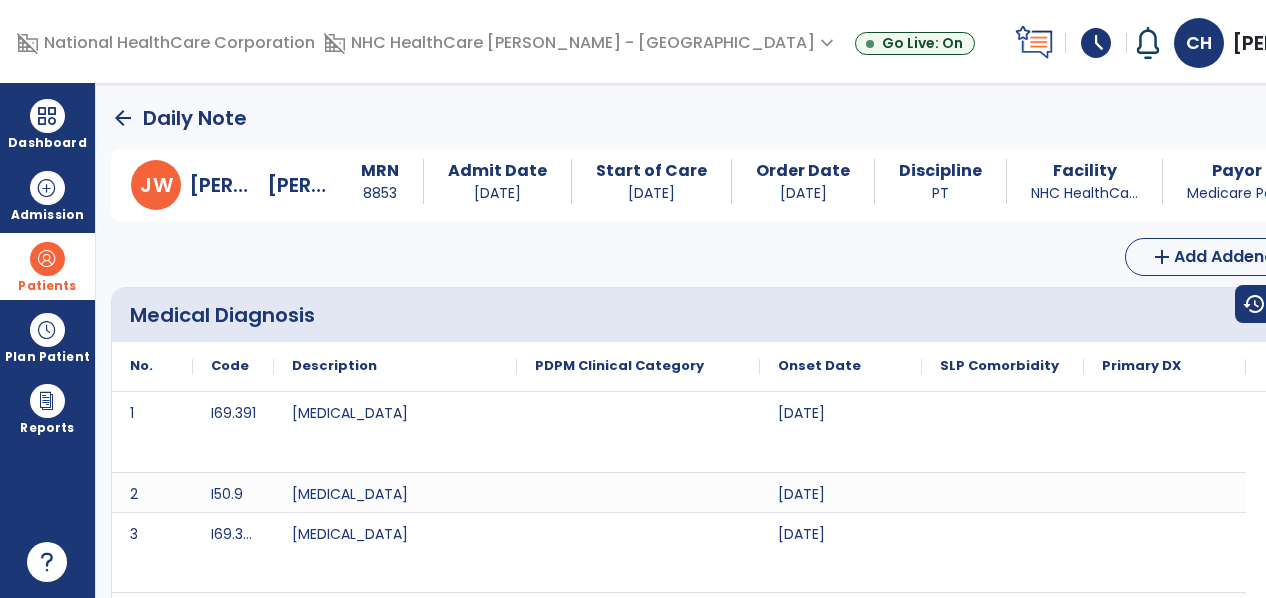 click on "edit" 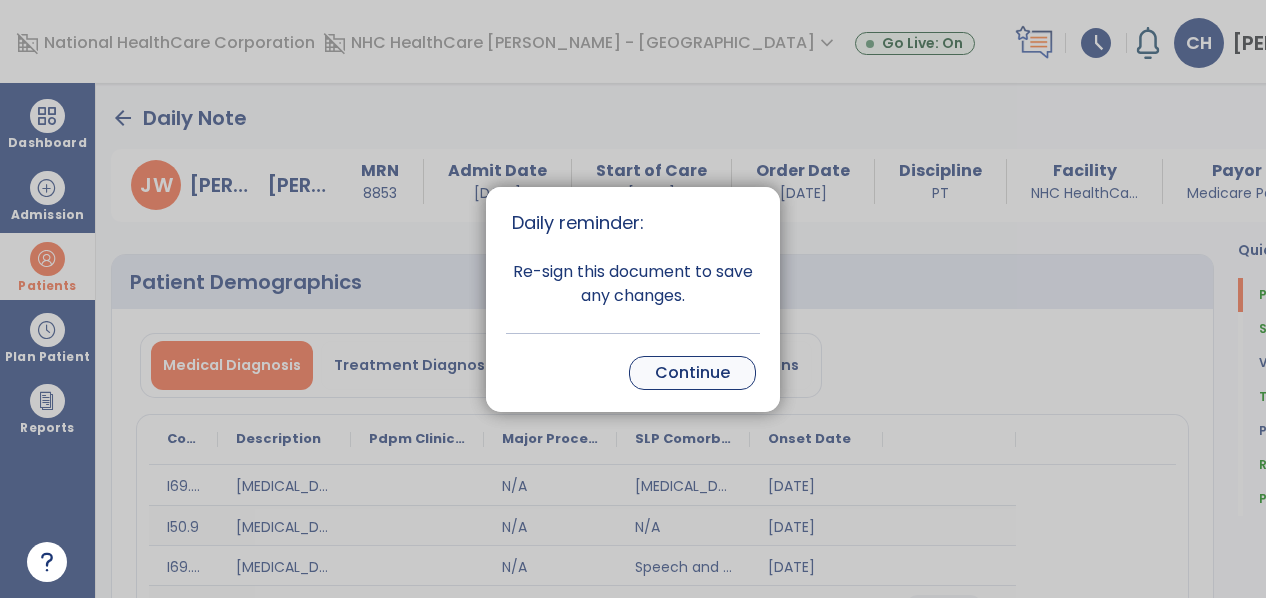 click on "Continue" at bounding box center [692, 373] 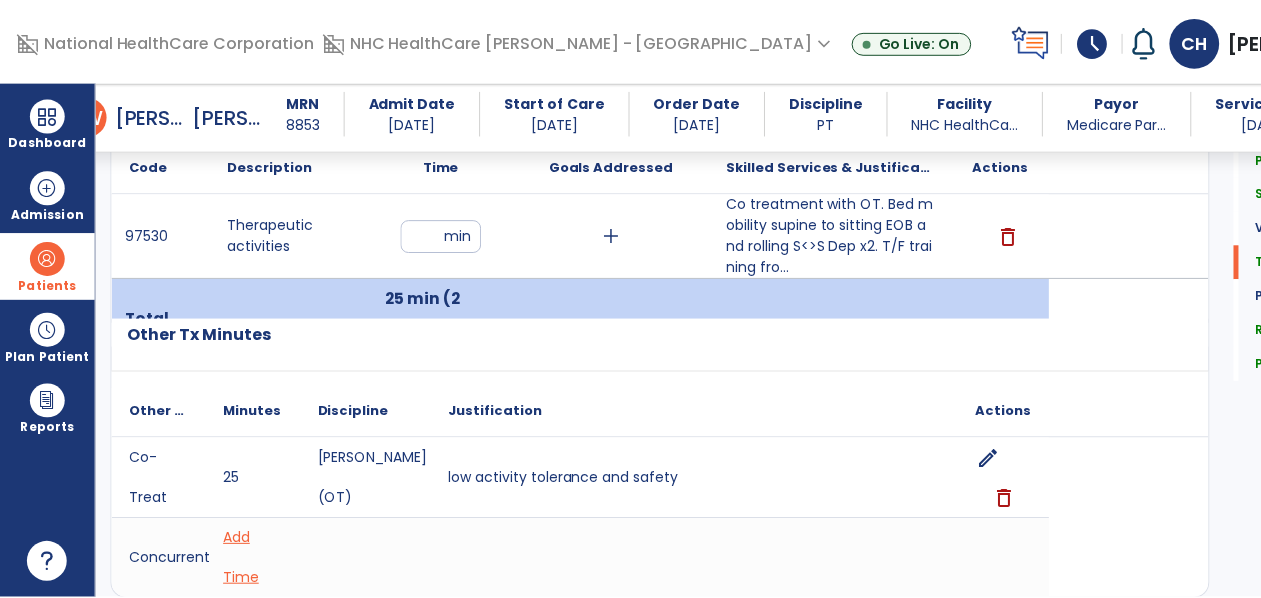 scroll, scrollTop: 1296, scrollLeft: 0, axis: vertical 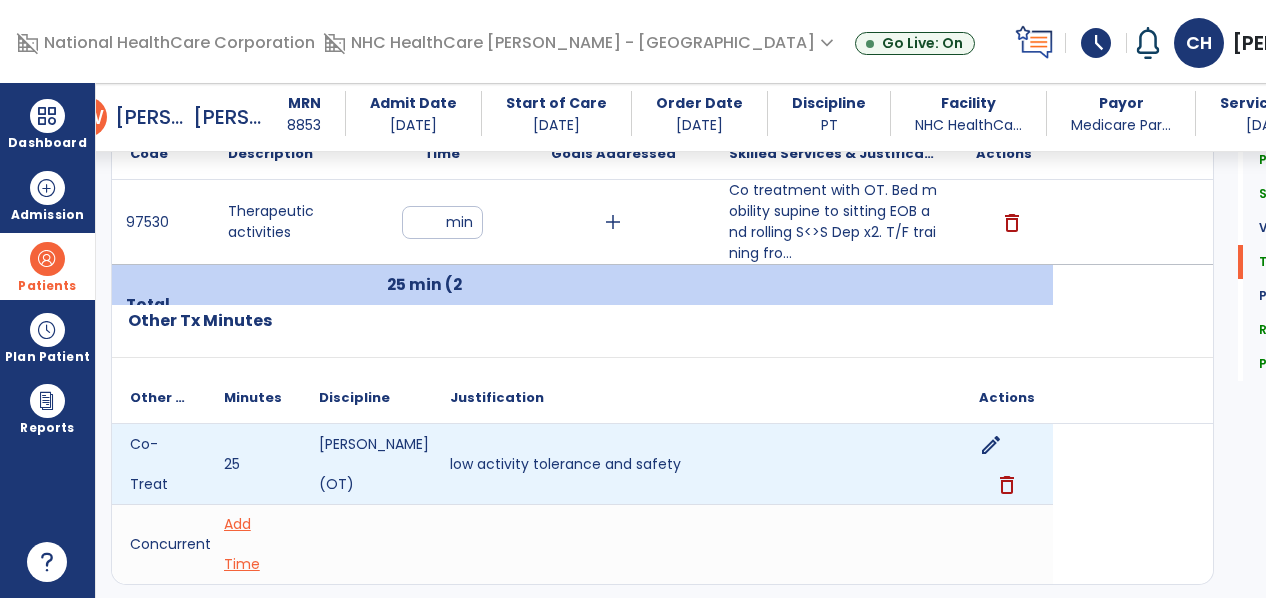 click on "edit" 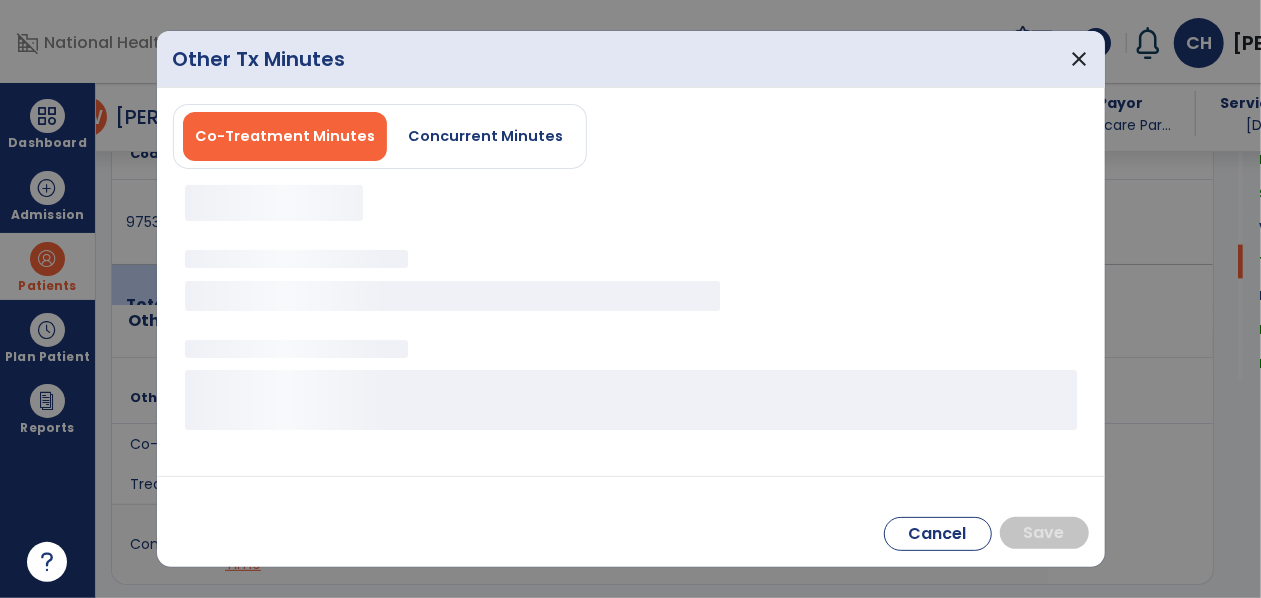 scroll, scrollTop: 1296, scrollLeft: 0, axis: vertical 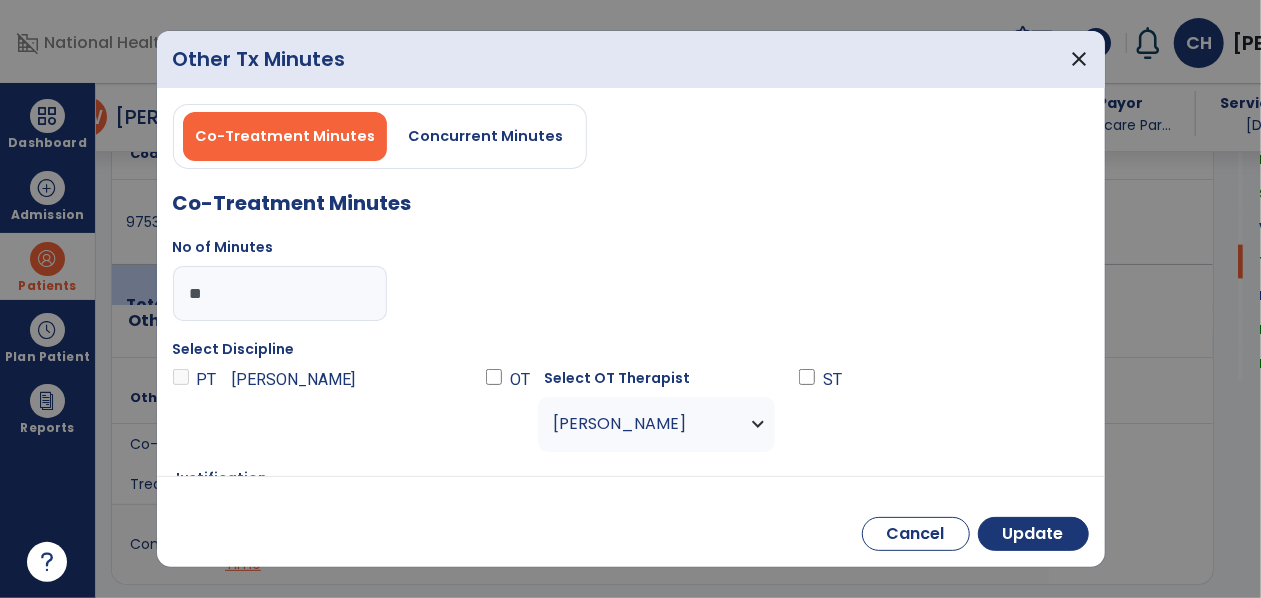 click on "Miller, Sara" at bounding box center (656, 424) 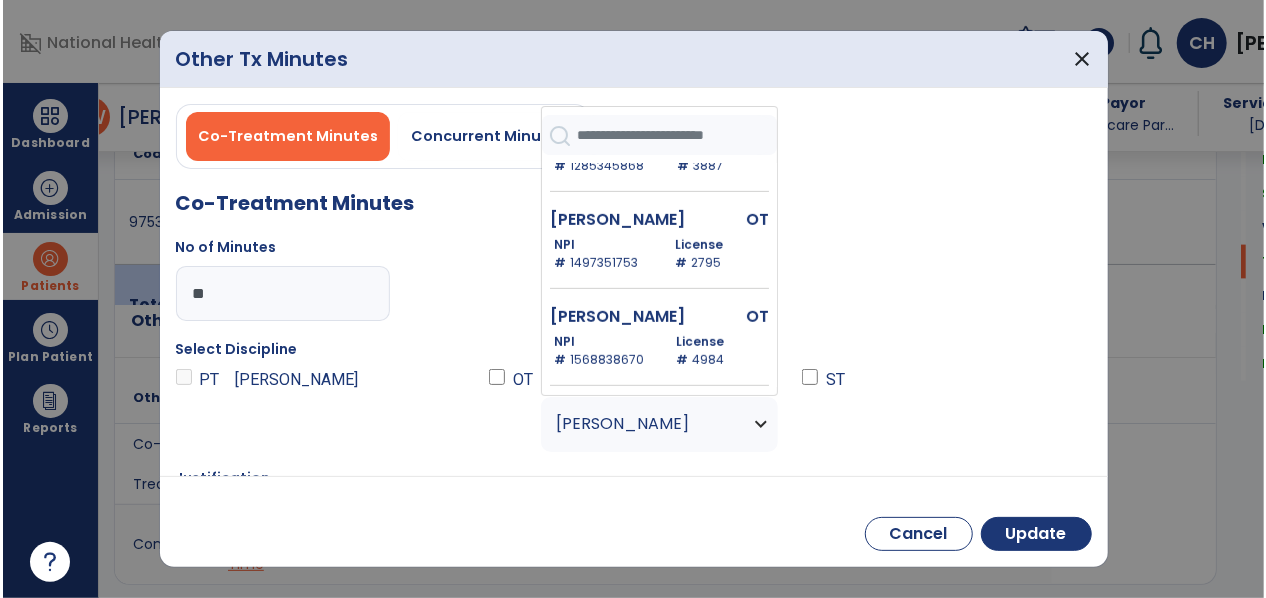 scroll, scrollTop: 480, scrollLeft: 0, axis: vertical 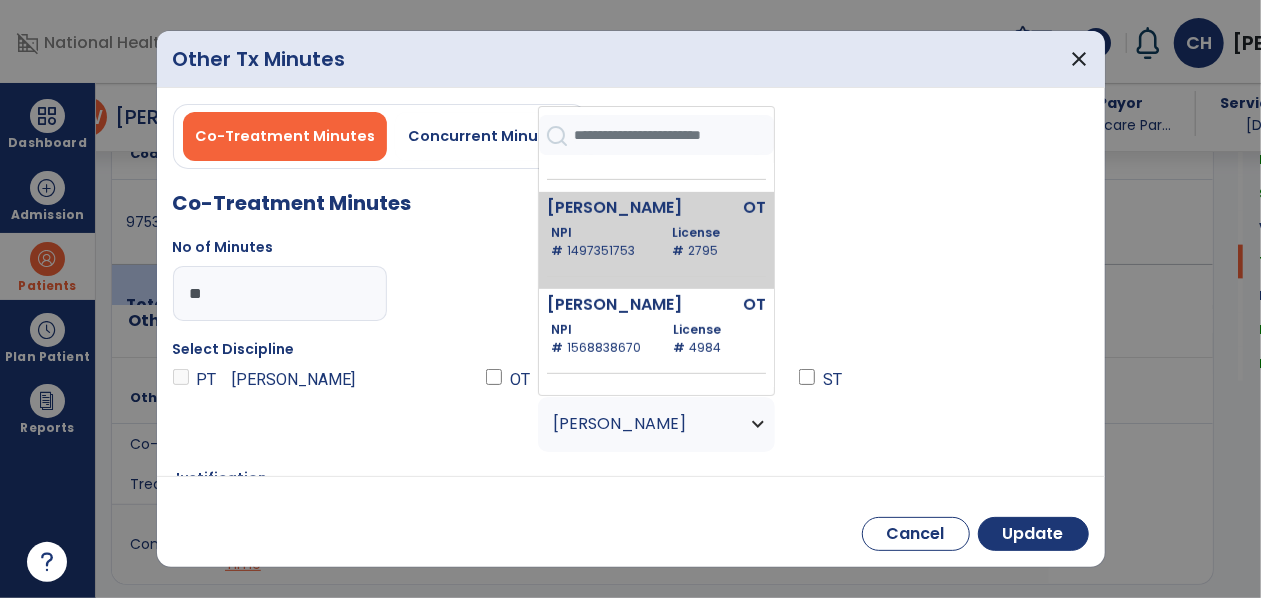 click on "License #  2795" at bounding box center (714, 242) 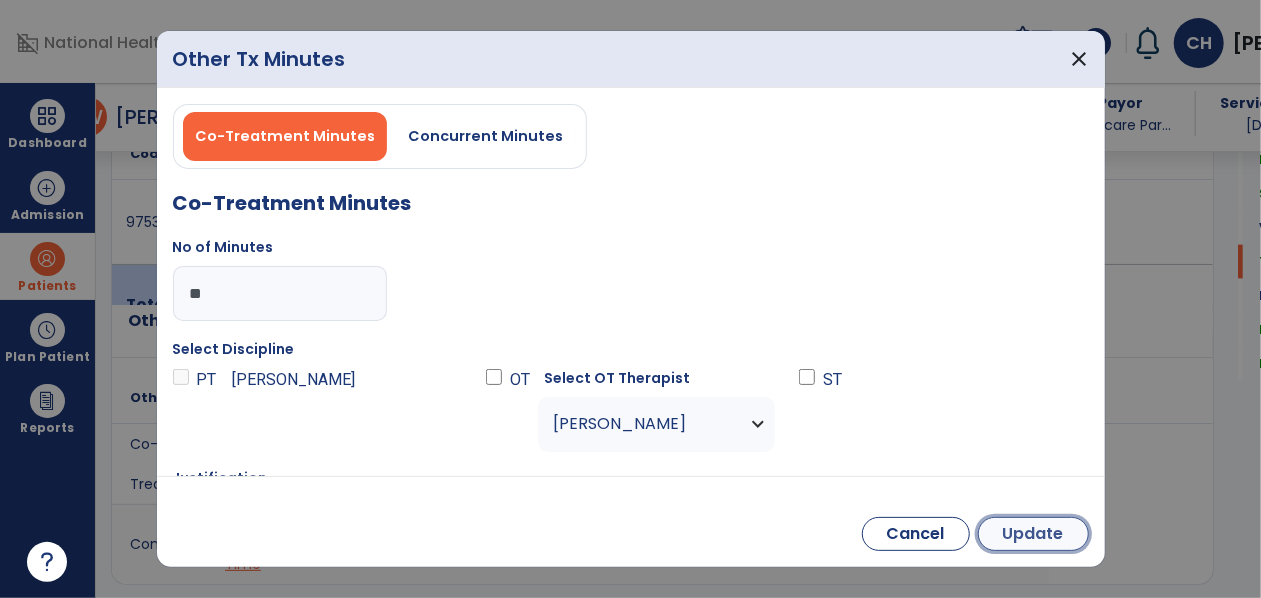 click on "Update" at bounding box center [1033, 534] 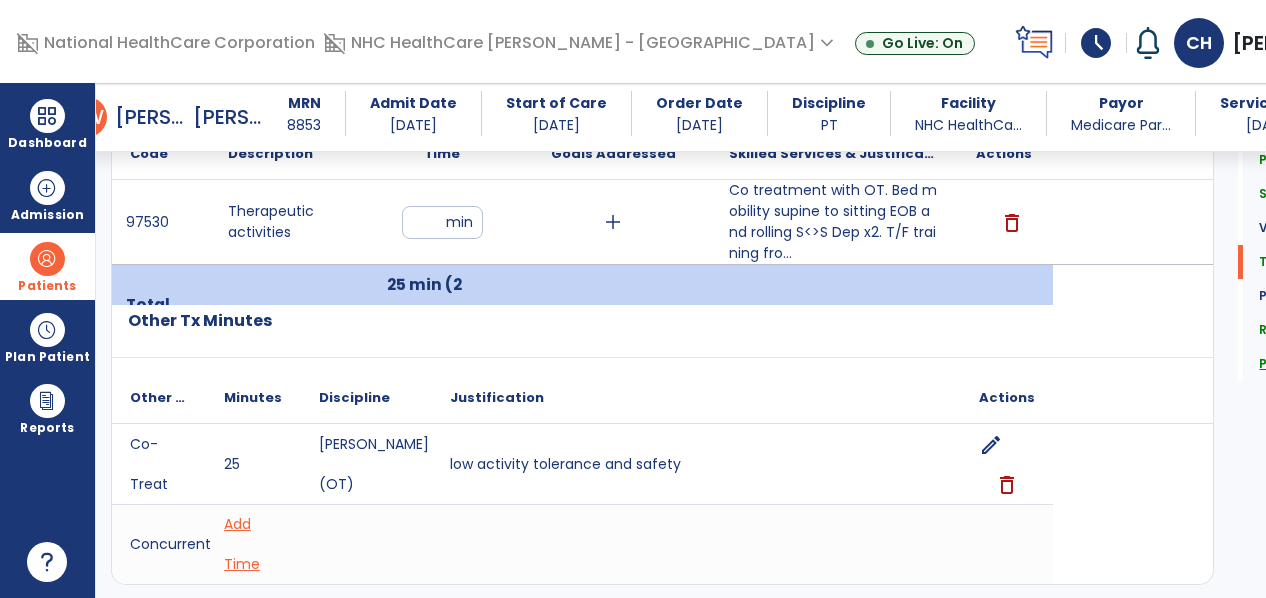 click on "Plan For Next Treatment" 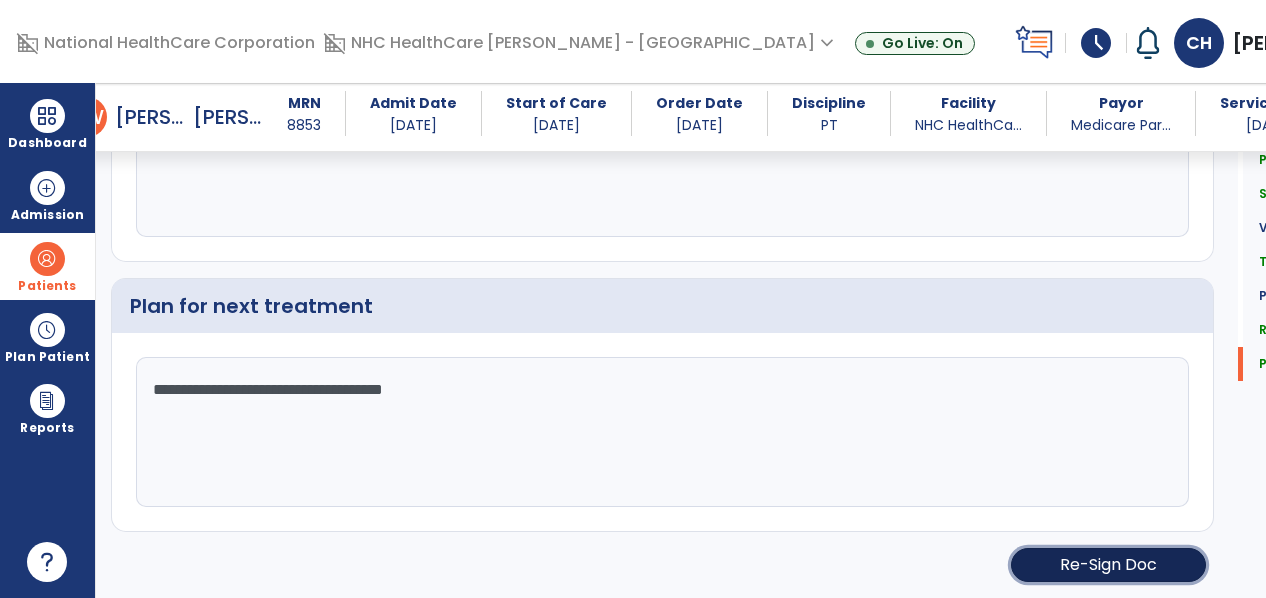 click on "Re-Sign Doc" 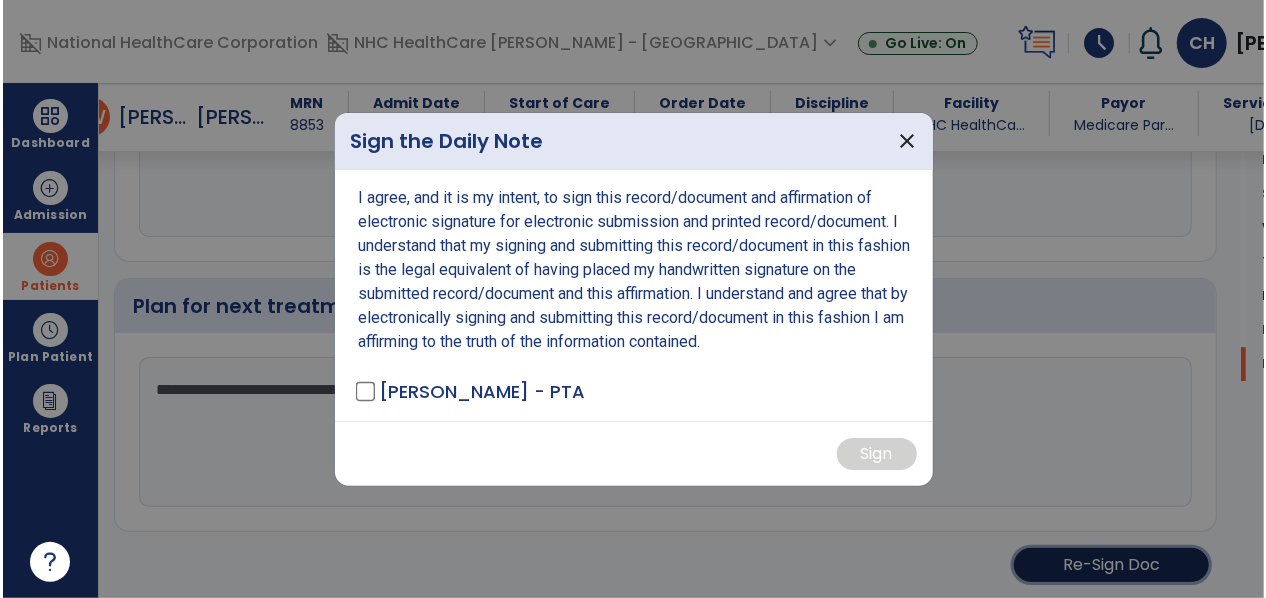 scroll, scrollTop: 3012, scrollLeft: 0, axis: vertical 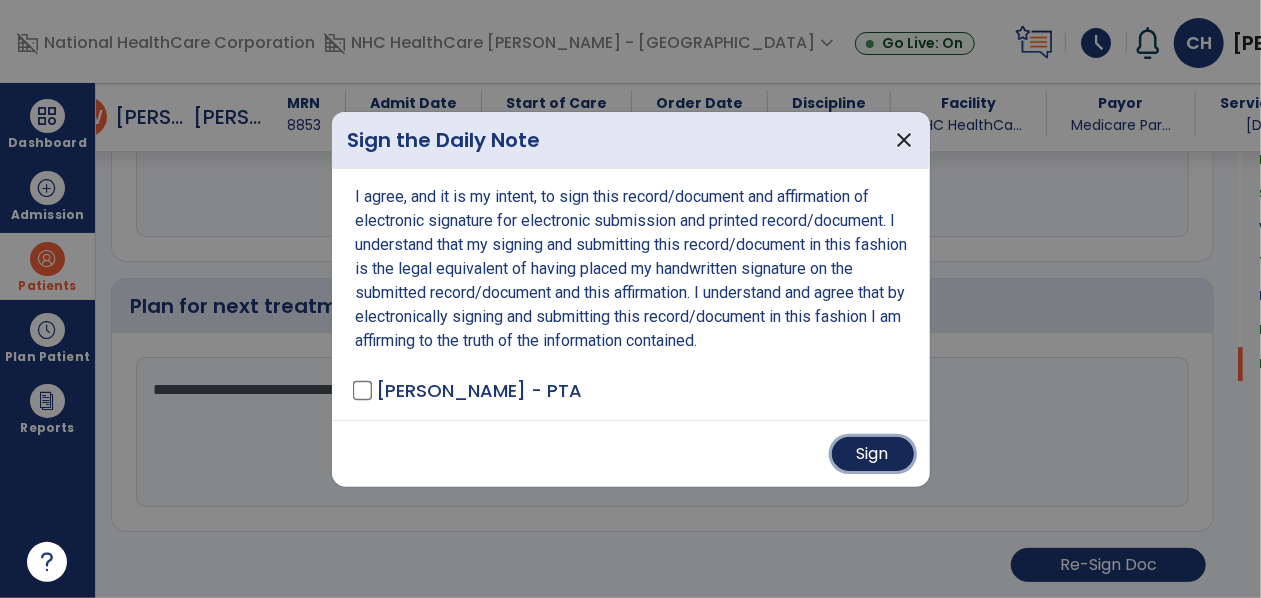 click on "Sign" at bounding box center [873, 454] 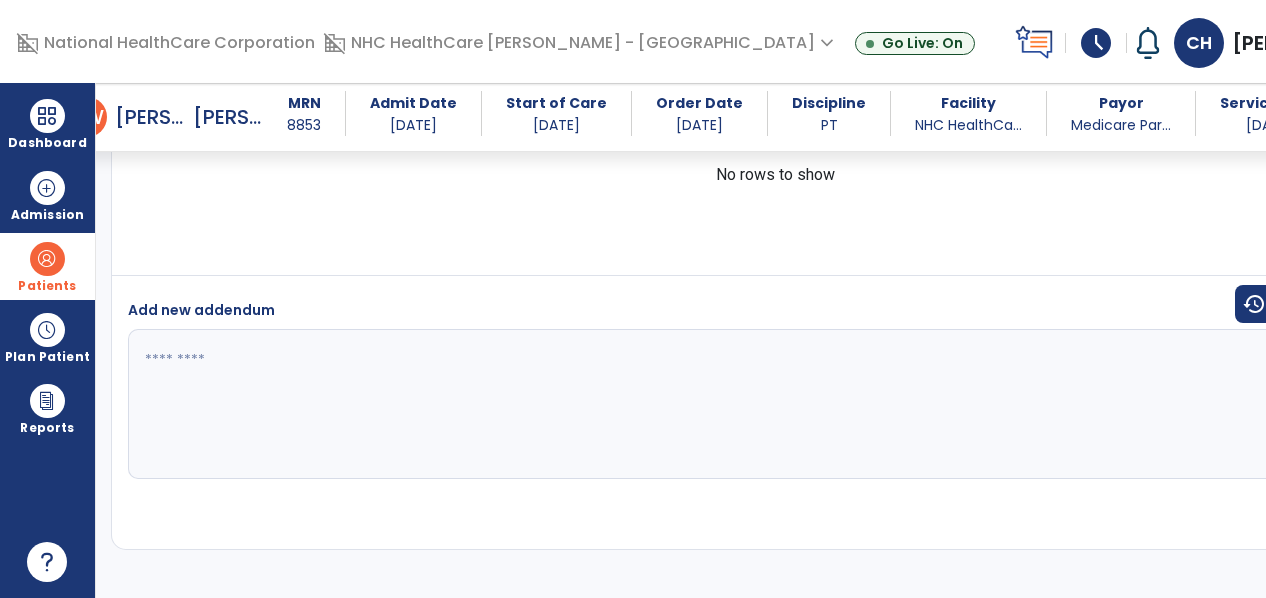 click at bounding box center [679, 404] 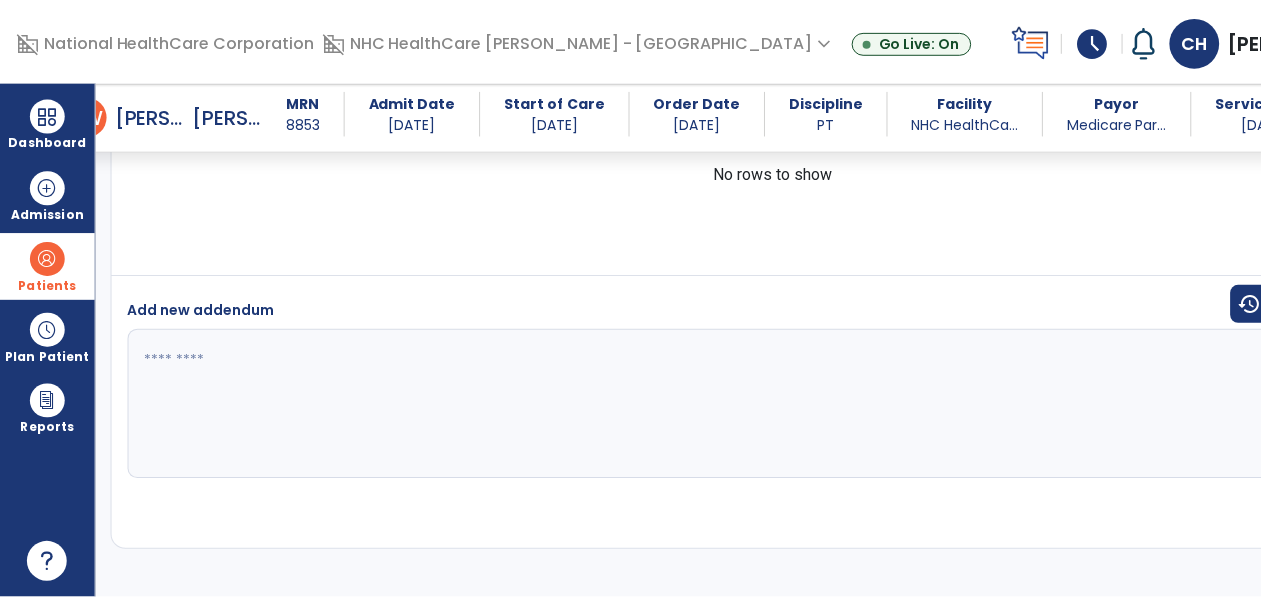 scroll, scrollTop: 3975, scrollLeft: 0, axis: vertical 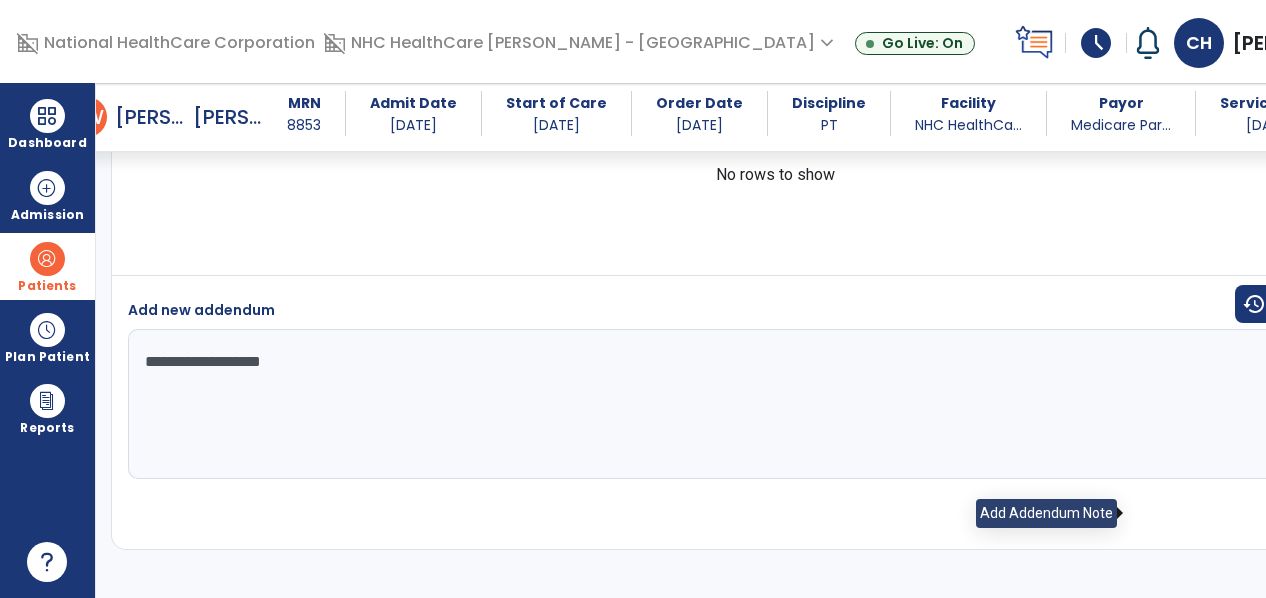 type on "**********" 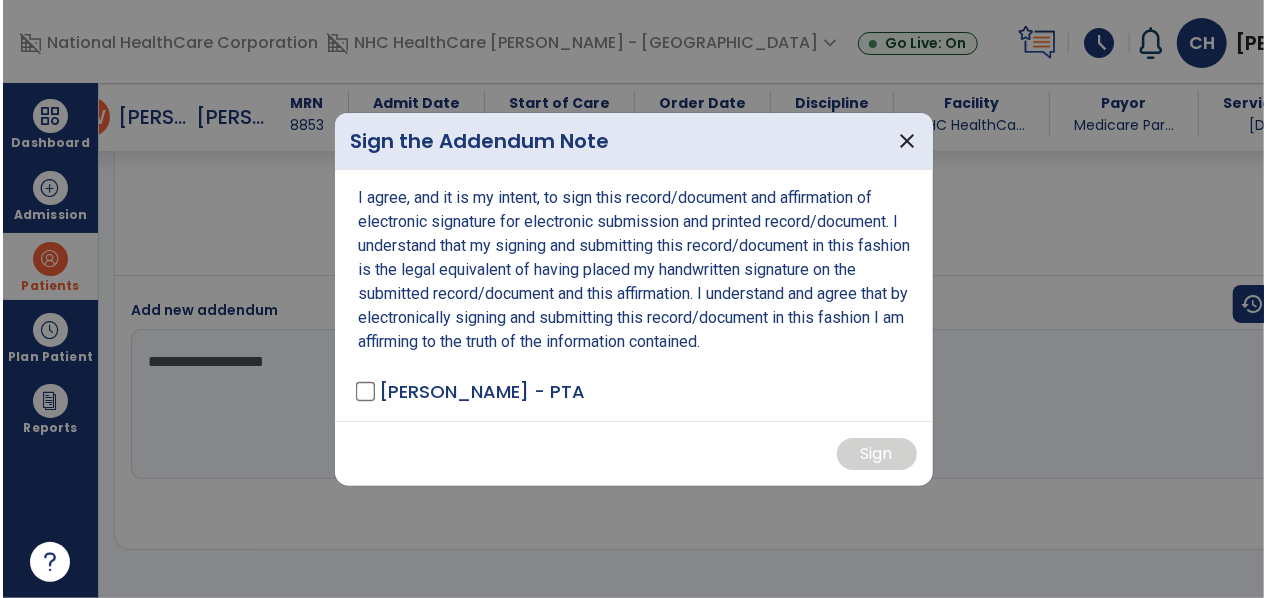 scroll, scrollTop: 3999, scrollLeft: 0, axis: vertical 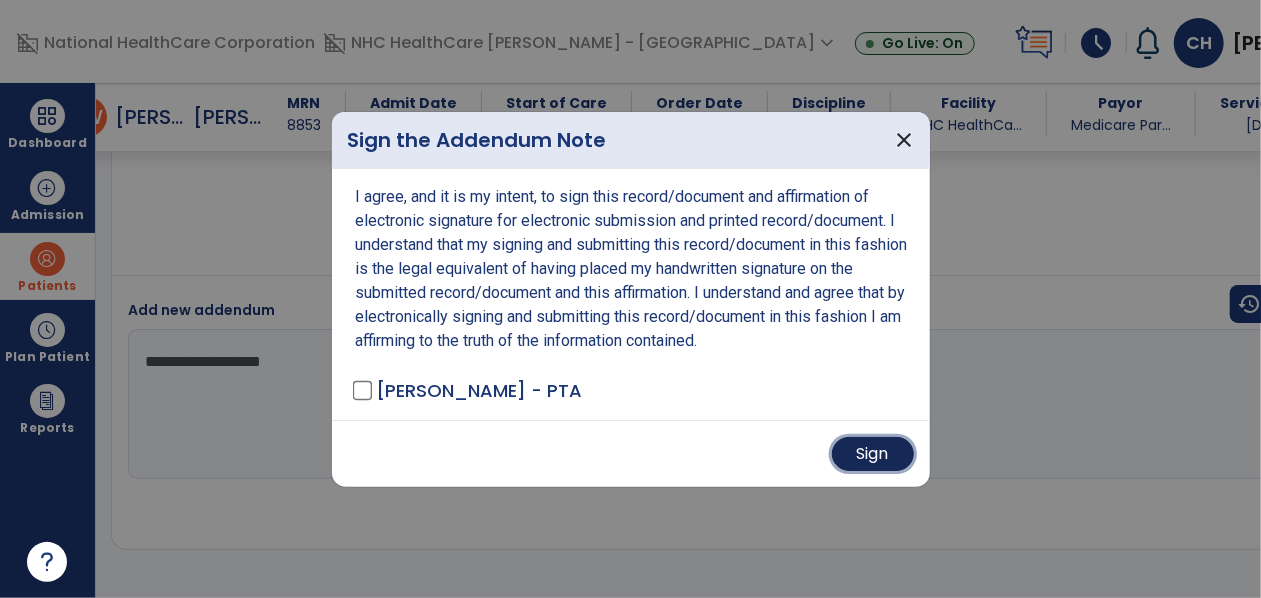 click on "Sign" at bounding box center (873, 454) 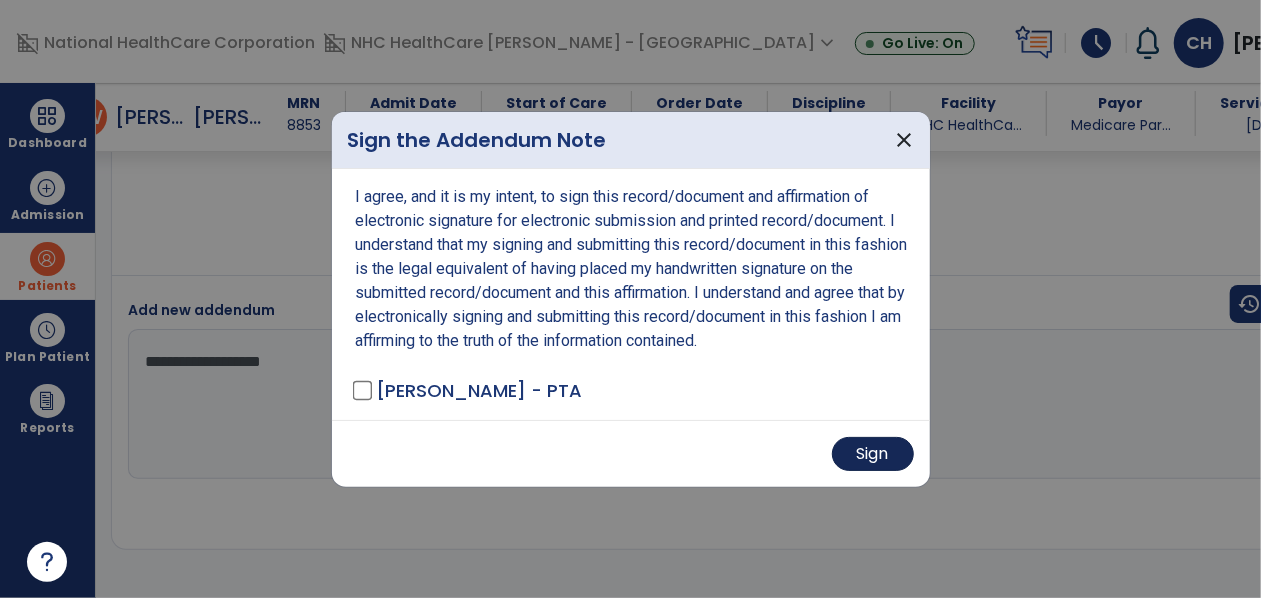 type 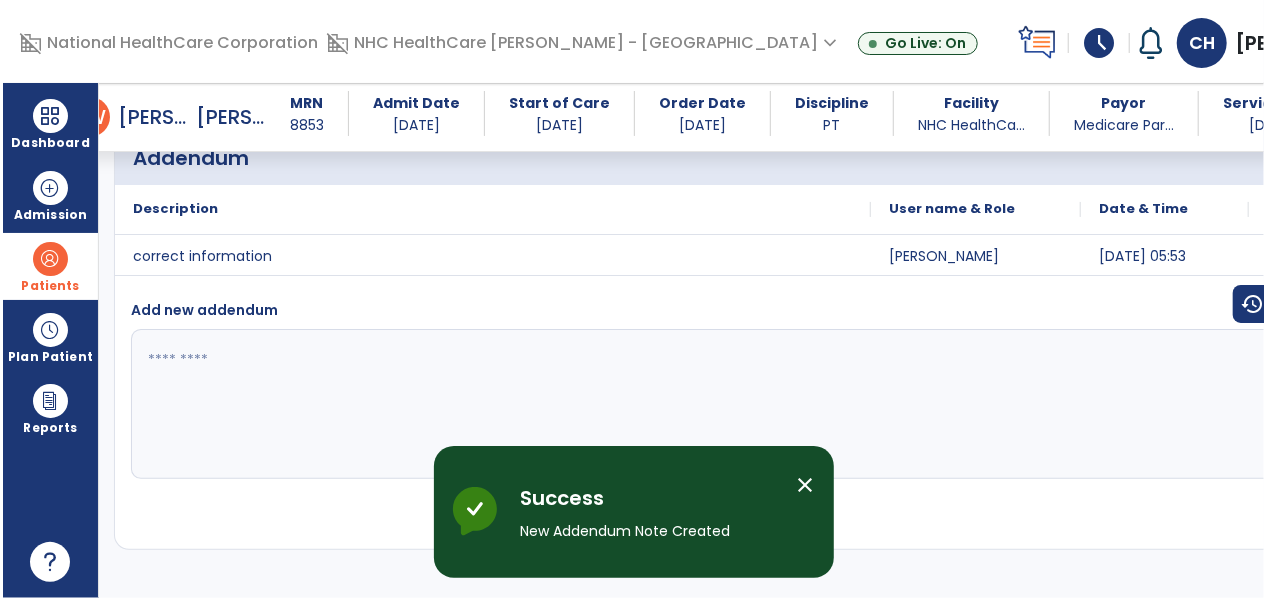 scroll, scrollTop: 3799, scrollLeft: 0, axis: vertical 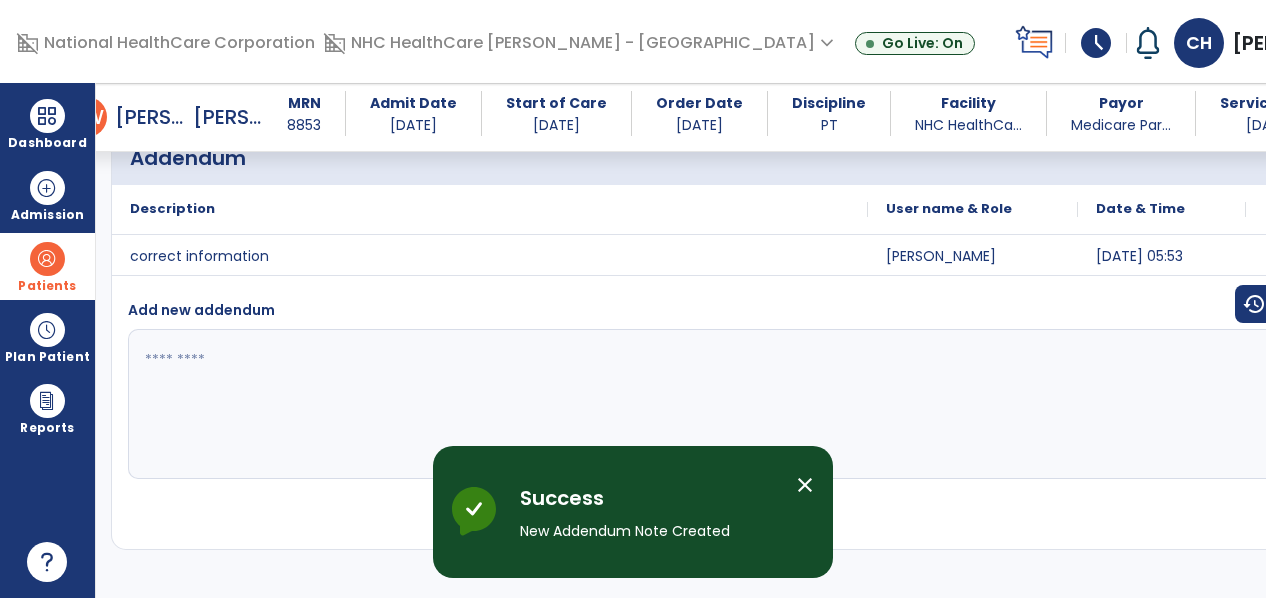 click at bounding box center [47, 259] 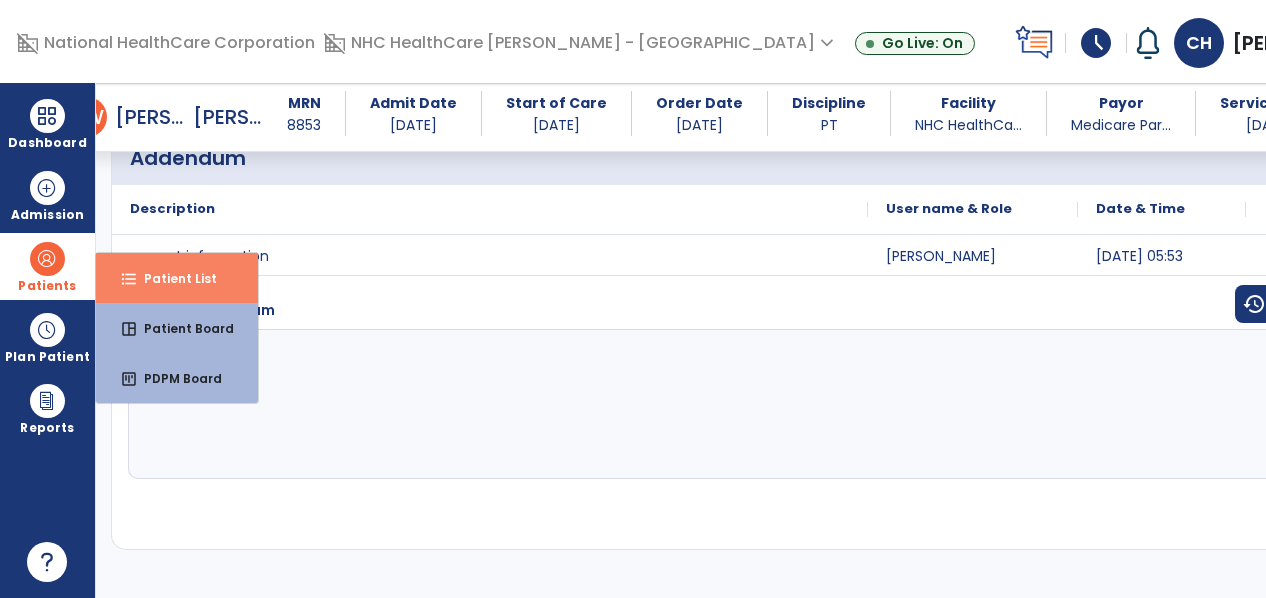 click on "Patient List" at bounding box center [172, 278] 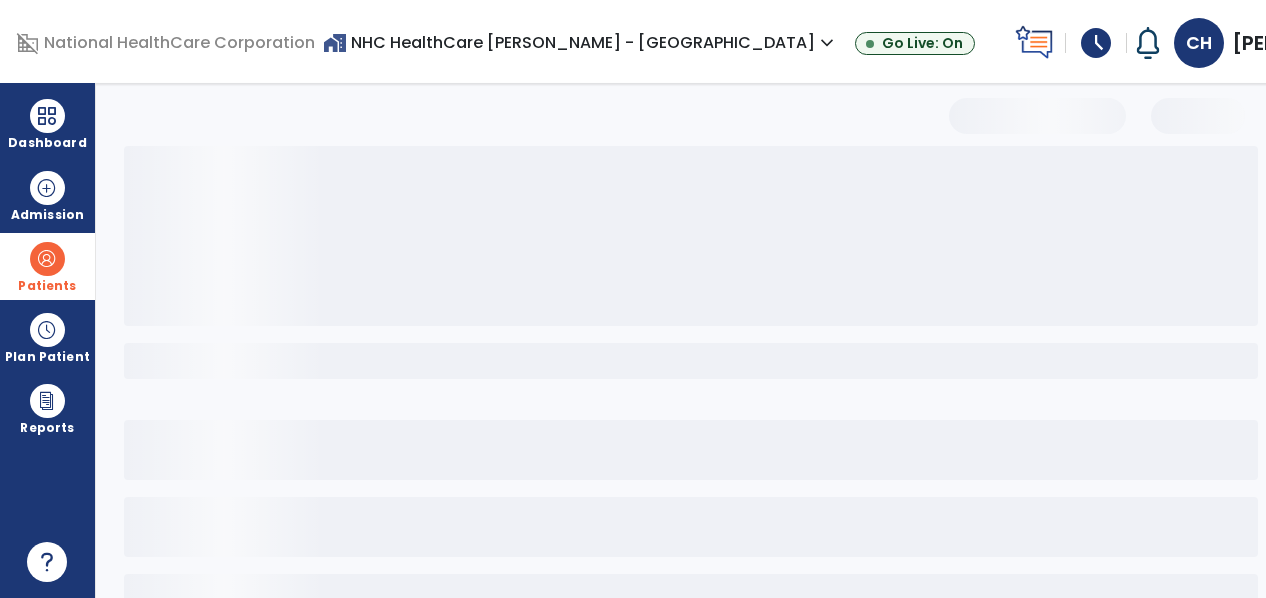 select on "***" 